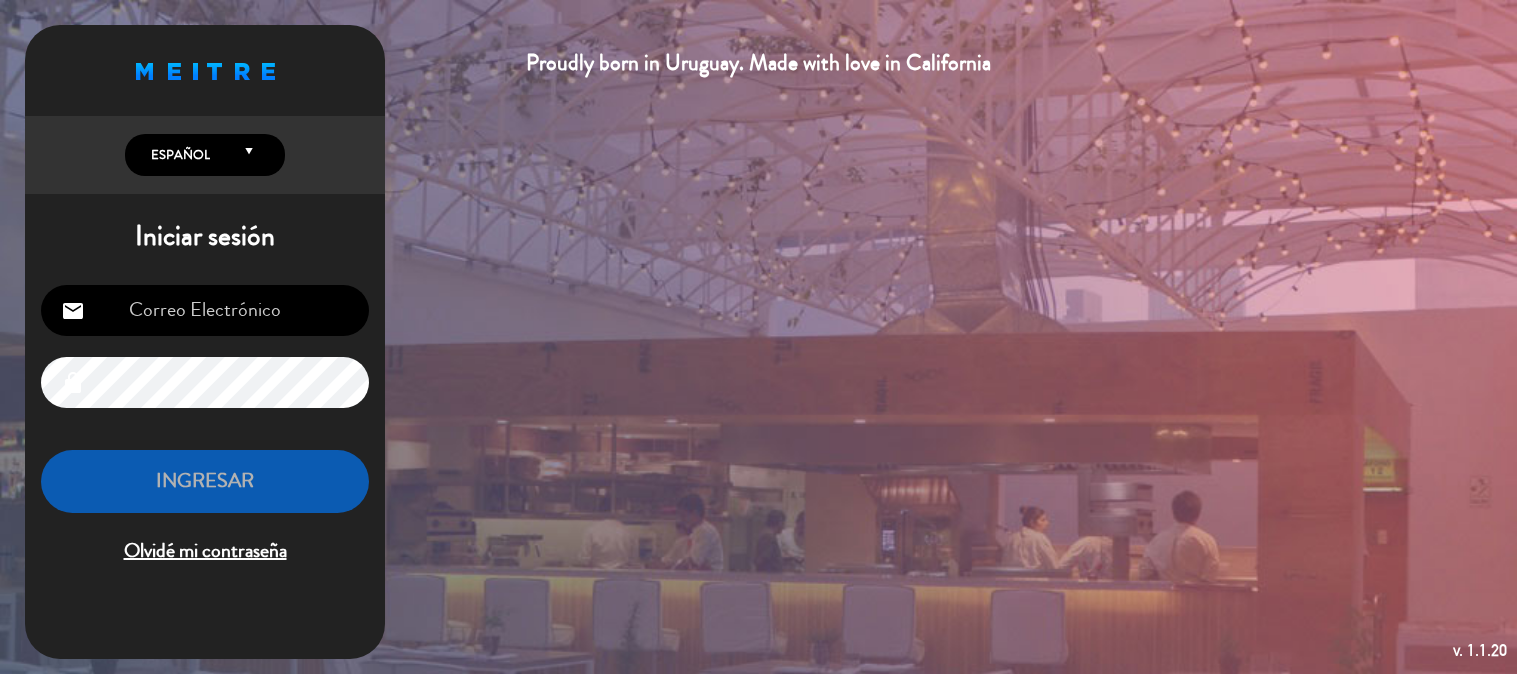 scroll, scrollTop: 0, scrollLeft: 0, axis: both 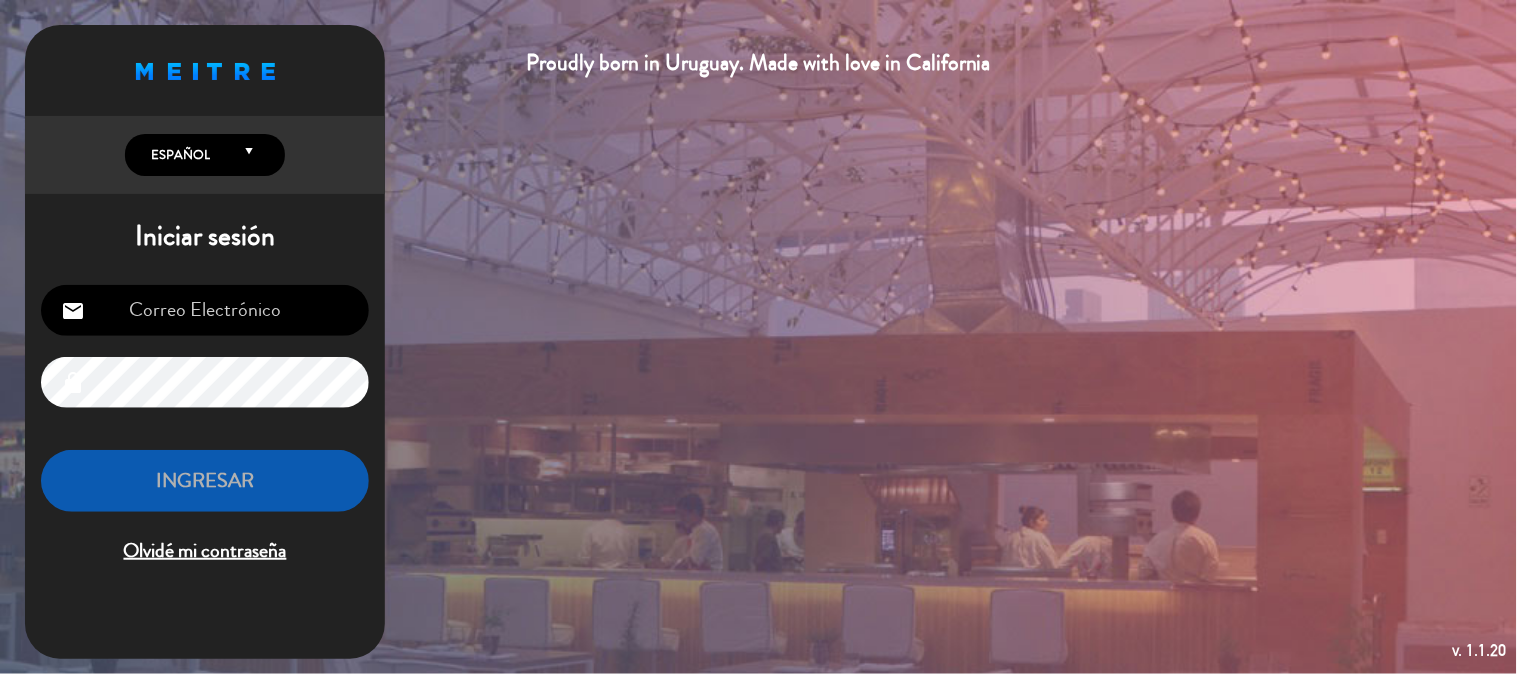 type on "[EMAIL]" 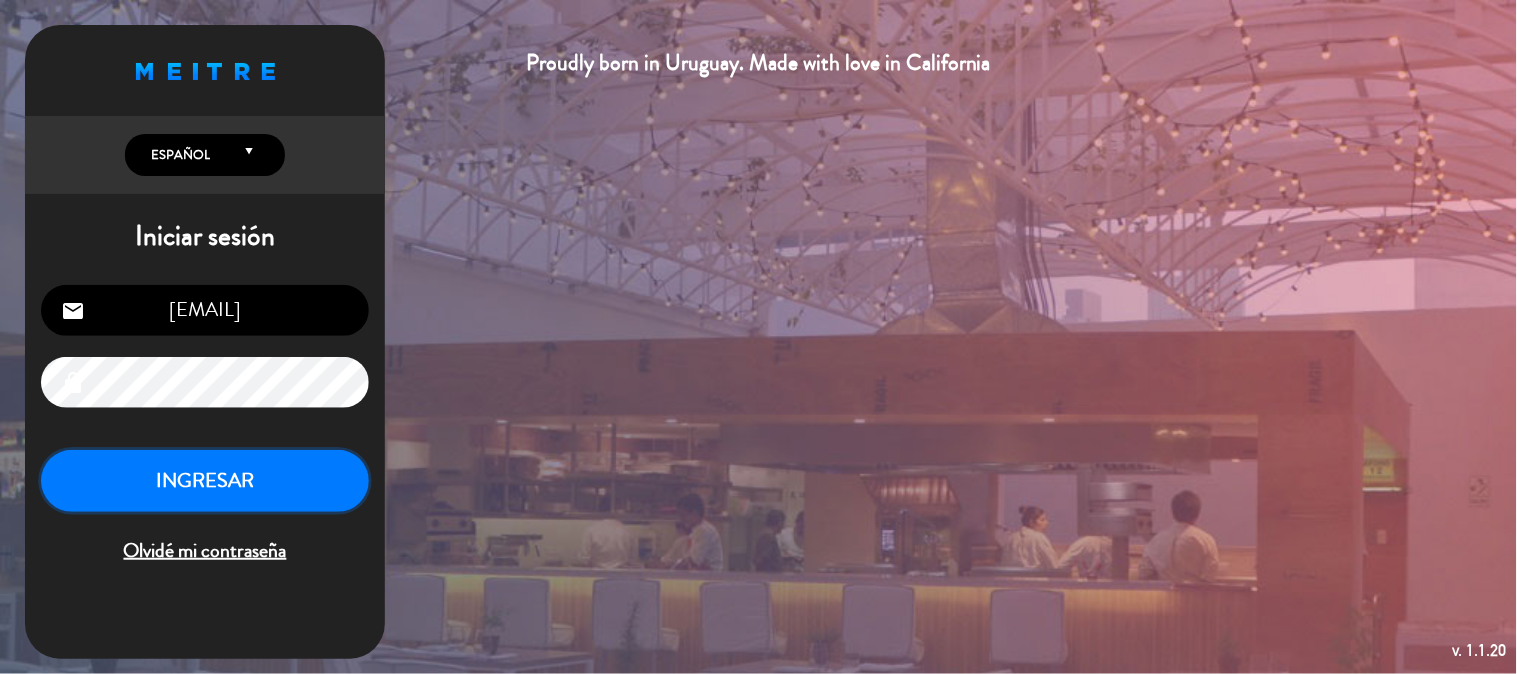 click on "INGRESAR" at bounding box center (205, 481) 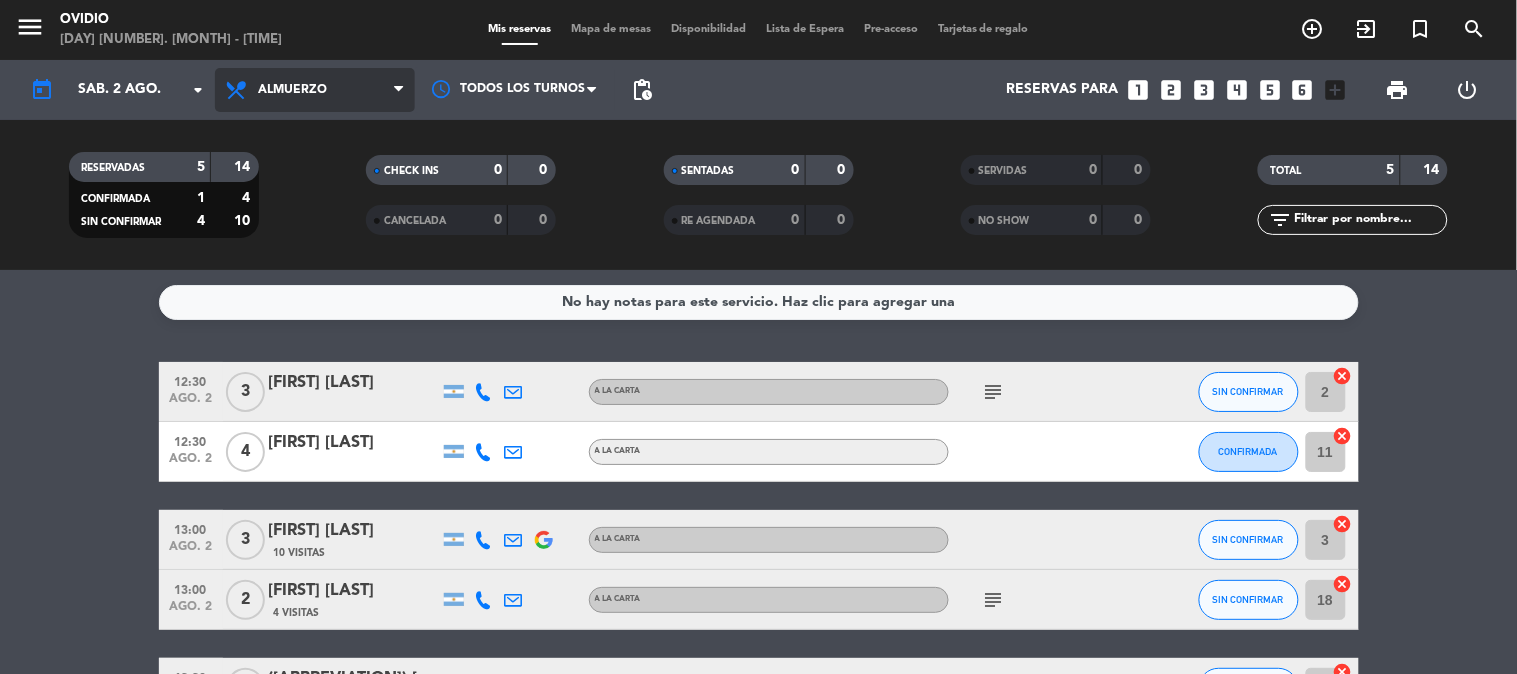 click on "Almuerzo" at bounding box center (315, 90) 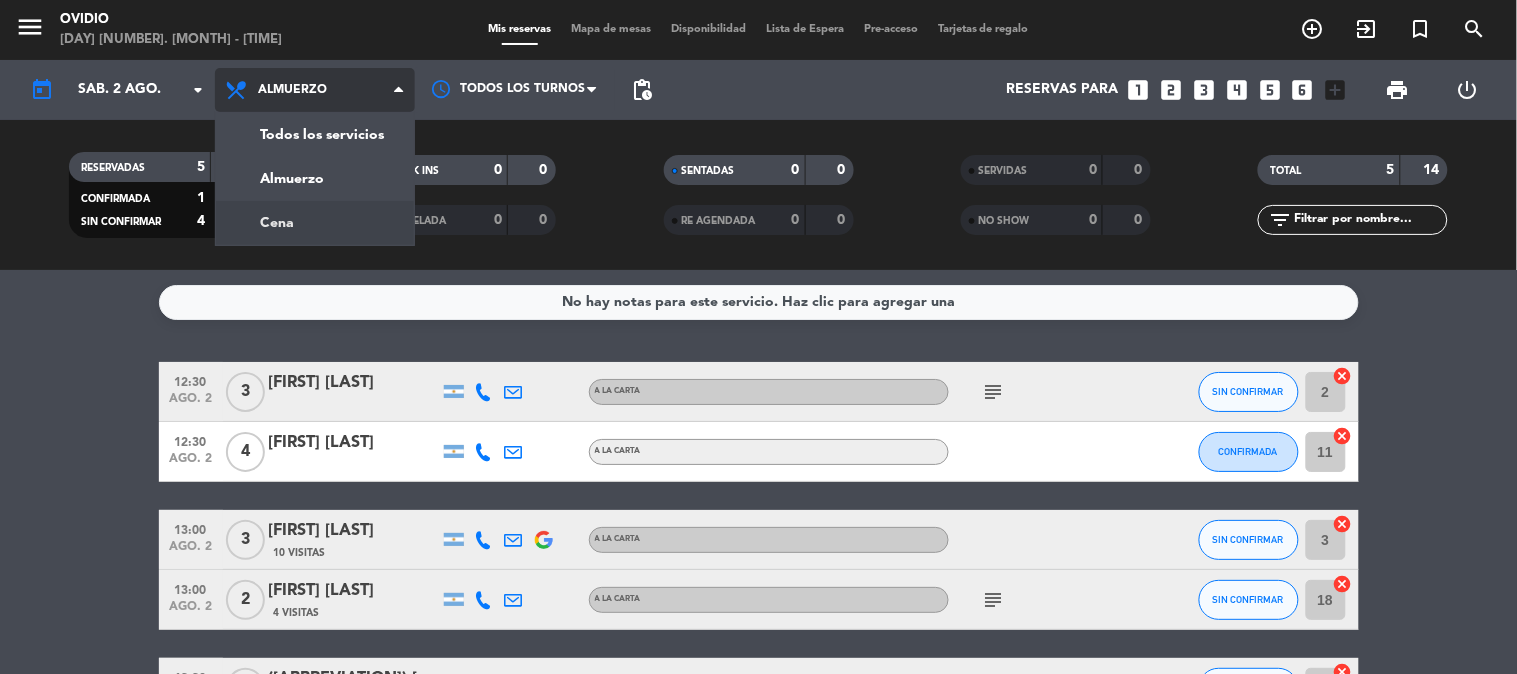 click on "menu  Ovidio   [DAY] [NUMBER]. [MONTH] - [TIME]   Mis reservas   Mapa de mesas   Disponibilidad   Lista de Espera   Pre-acceso   Tarjetas de regalo  add_circle_outline exit_to_app turned_in_not search today    sáb. [NUMBER] [MONTH]. arrow_drop_down  Todos los servicios  Almuerzo  Cena  Almuerzo  Todos los servicios  Almuerzo  Cena Todos los turnos pending_actions  Reservas para   looks_one   looks_two   looks_3   looks_4   looks_5   looks_6   add_box  print  power_settings_new   RESERVADAS   5   14   CONFIRMADA   1   4   SIN CONFIRMAR   4   10   CHECK INS   0   0   CANCELADA   0   0   SENTADAS   0   0   RE AGENDADA   0   0   SERVIDAS   0   0   NO SHOW   0   0   TOTAL   5   14  filter_list" 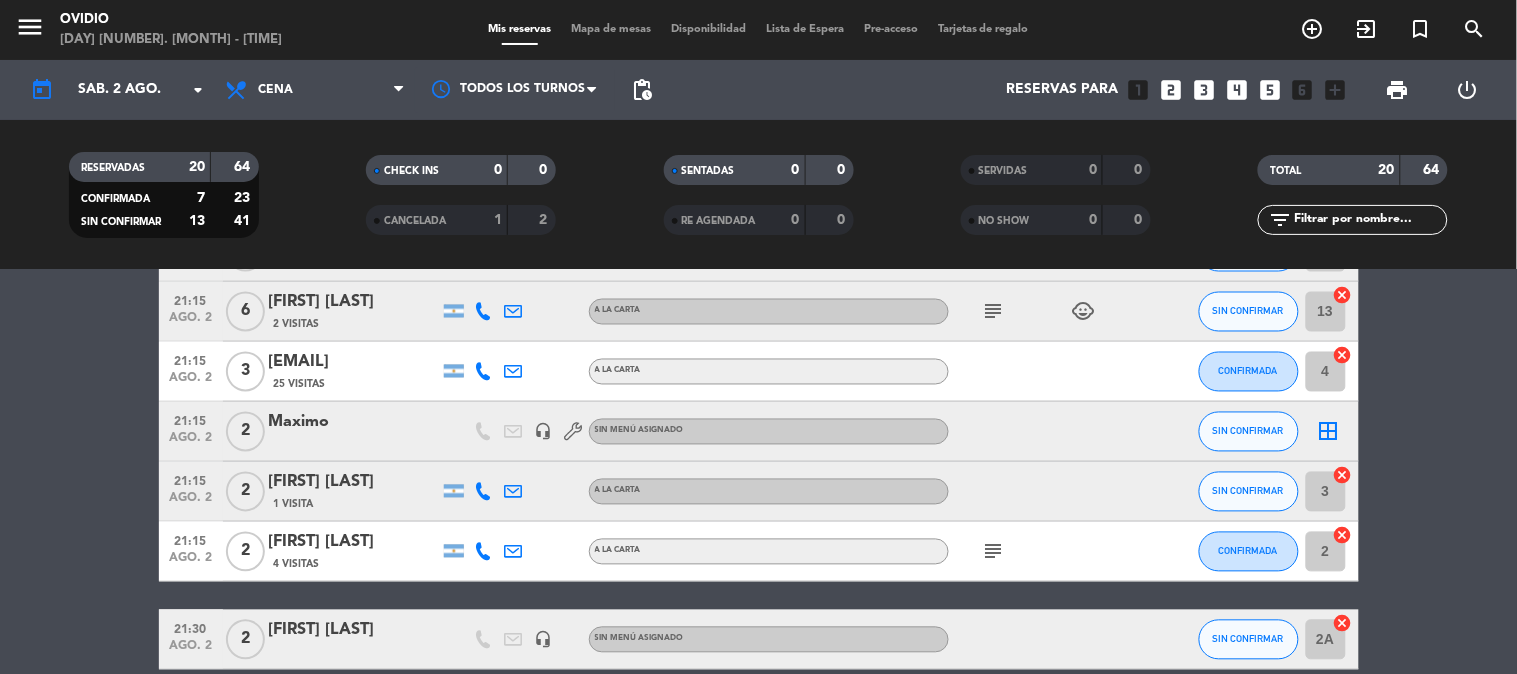 scroll, scrollTop: 1043, scrollLeft: 0, axis: vertical 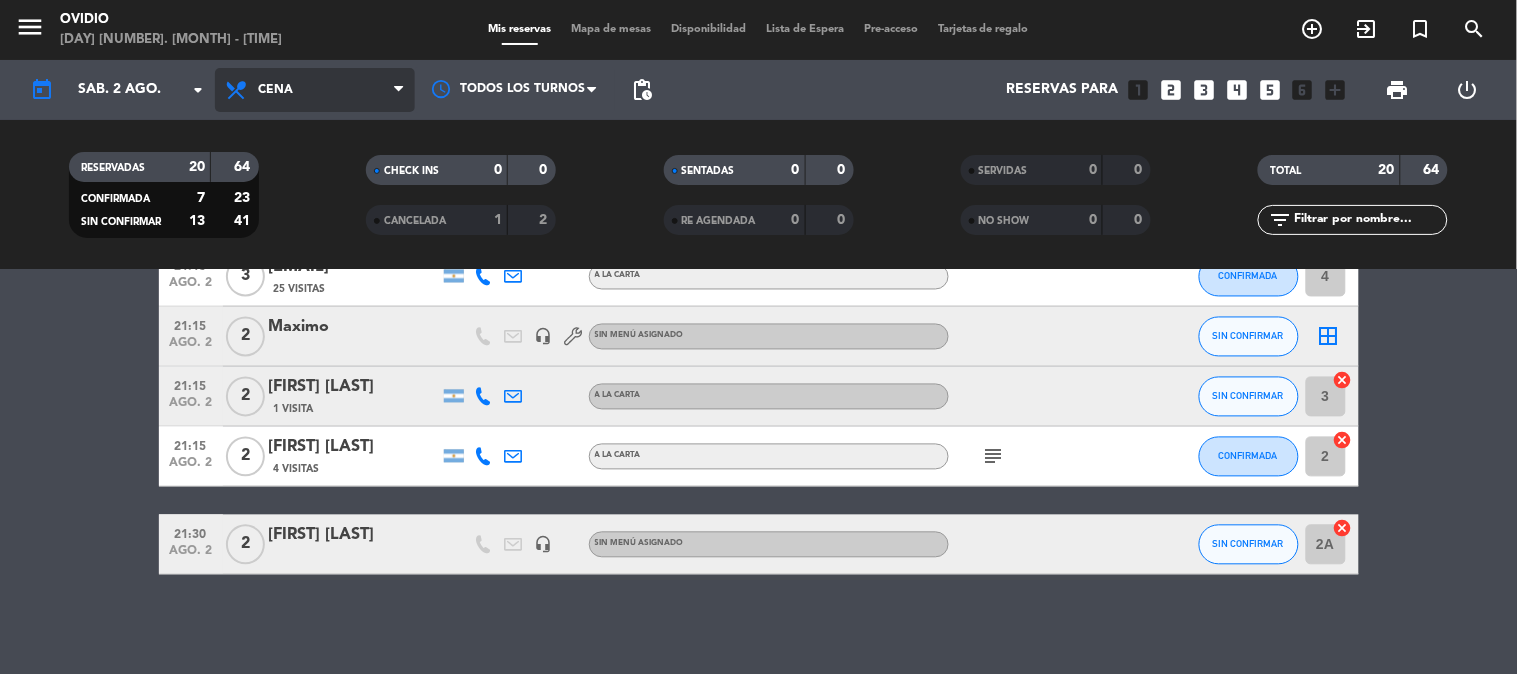 click on "Cena" at bounding box center (315, 90) 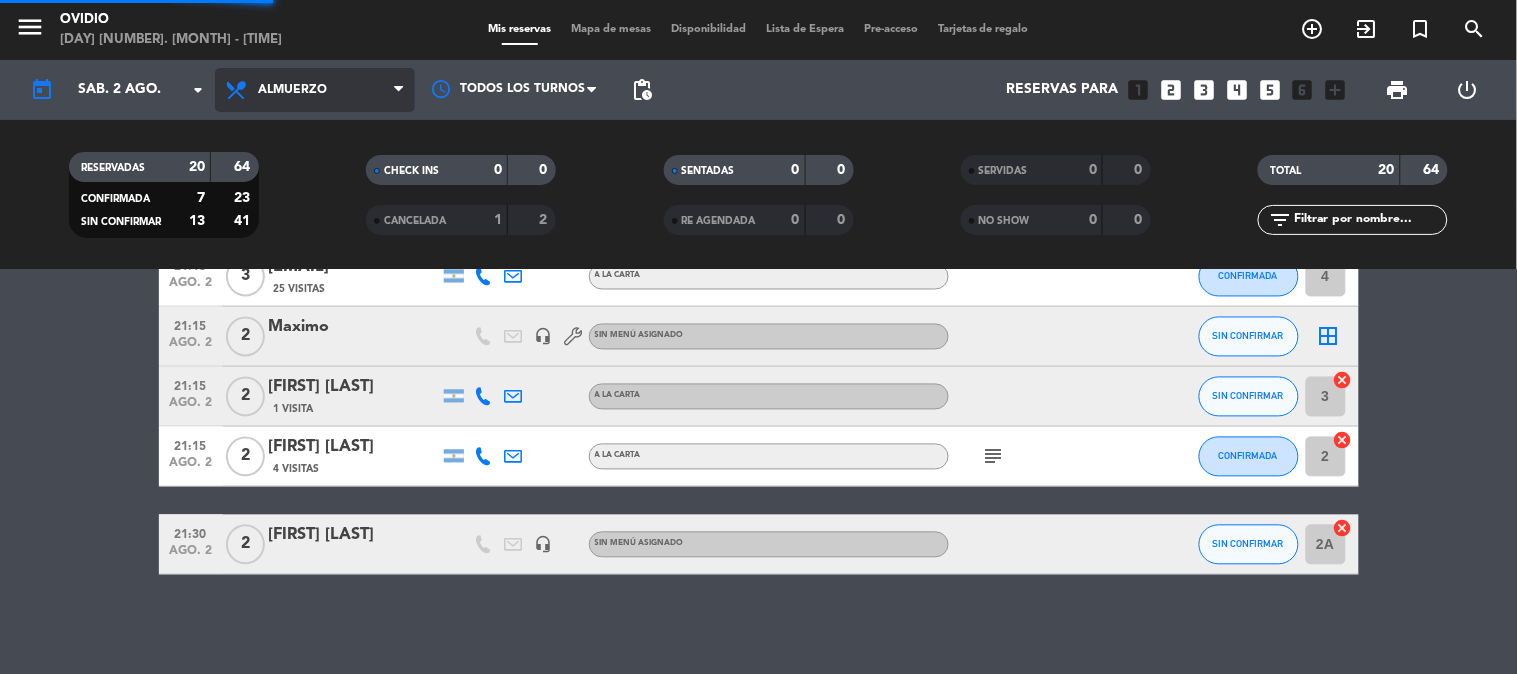 click on "menu  Ovidio   [DAY] [NUMBER]. [MONTH] - [TIME]   Mis reservas   Mapa de mesas   Disponibilidad   Lista de Espera   Pre-acceso   Tarjetas de regalo  add_circle_outline exit_to_app turned_in_not search today    sáb. [NUMBER] [MONTH]. arrow_drop_down  Todos los servicios  Almuerzo  Cena  Almuerzo  Todos los servicios  Almuerzo  Cena Todos los turnos pending_actions  Reservas para   looks_one   looks_two   looks_3   looks_4   looks_5   looks_6   add_box  print  power_settings_new   RESERVADAS   20   64   CONFIRMADA   7   23   SIN CONFIRMAR   13   41   CHECK INS   0   0   CANCELADA   1   2   SENTADAS   0   0   RE AGENDADA   0   0   SERVIDAS   0   0   NO SHOW   0   0   TOTAL   20   64  filter_list" 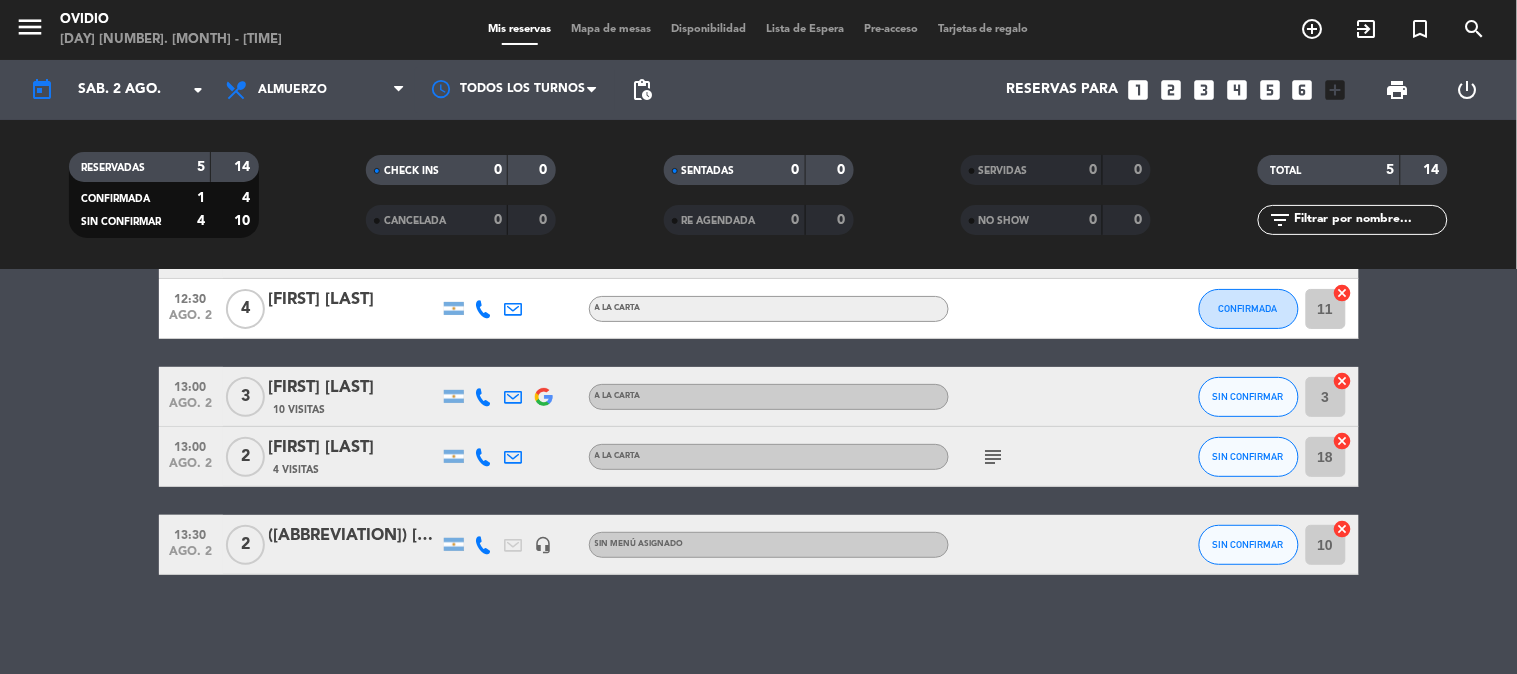 scroll, scrollTop: 203, scrollLeft: 0, axis: vertical 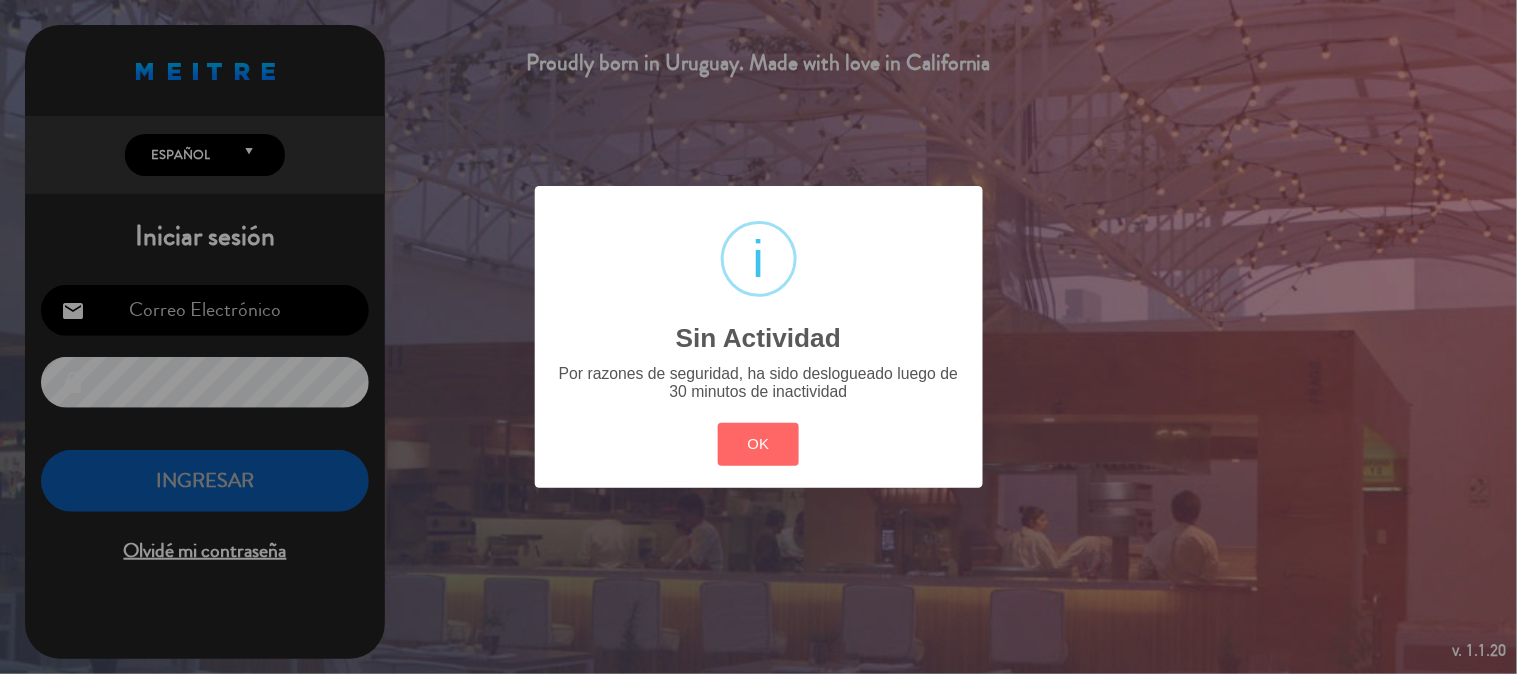type 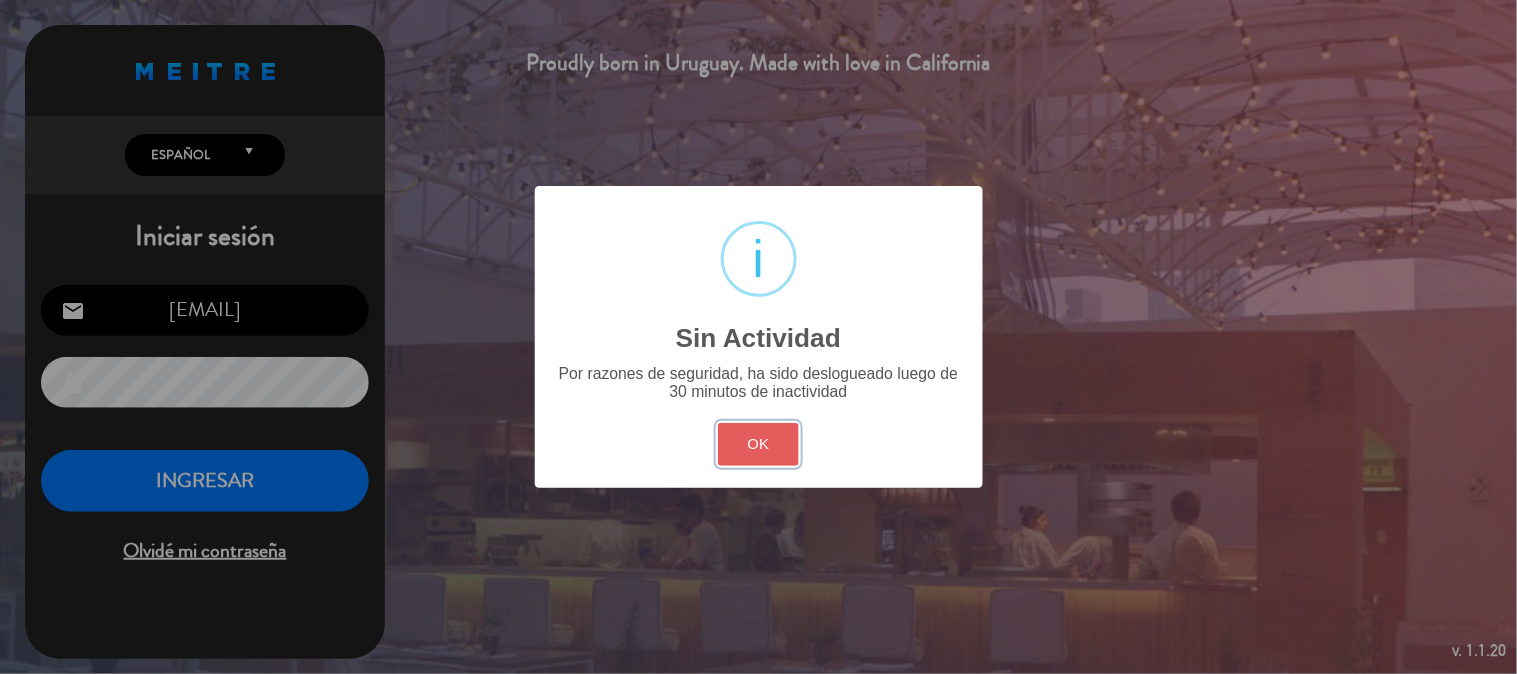 click on "OK" at bounding box center (758, 444) 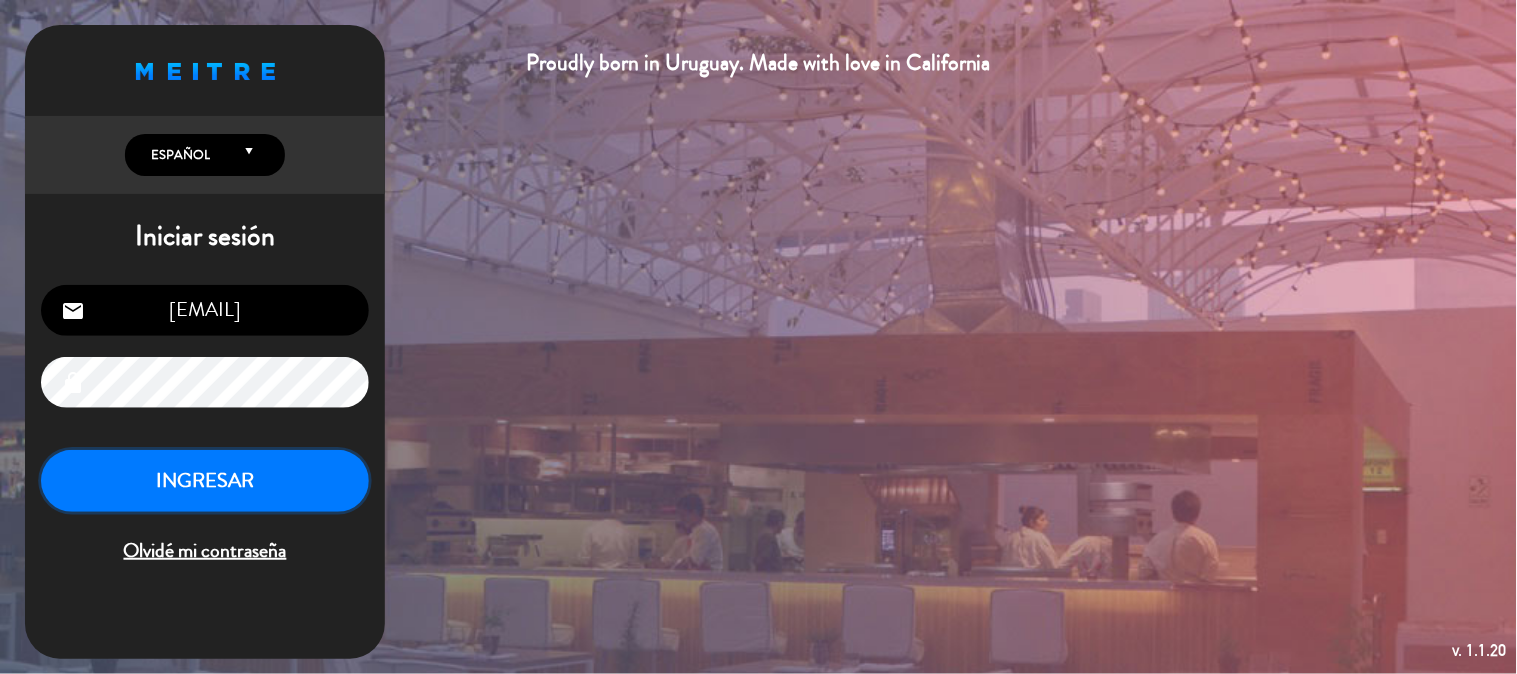 click on "INGRESAR" at bounding box center [205, 481] 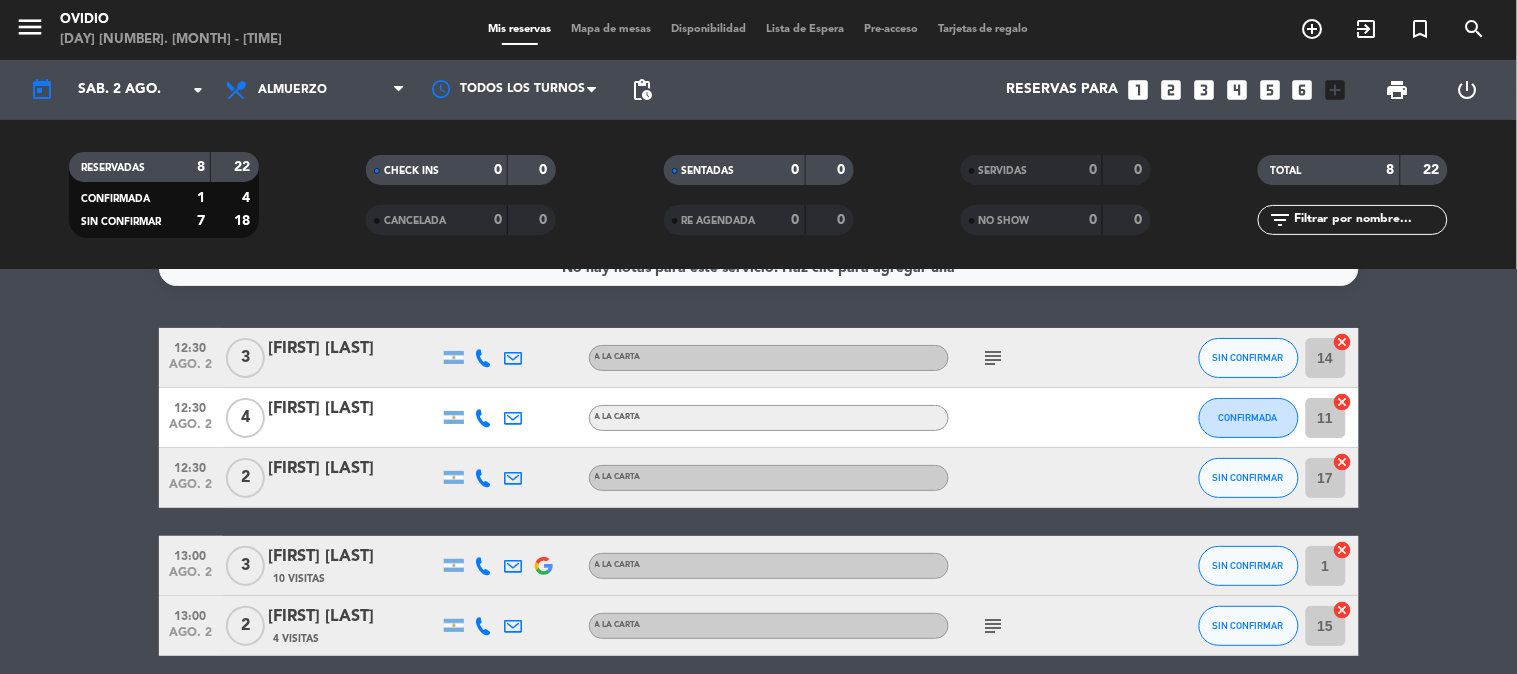 scroll, scrollTop: 0, scrollLeft: 0, axis: both 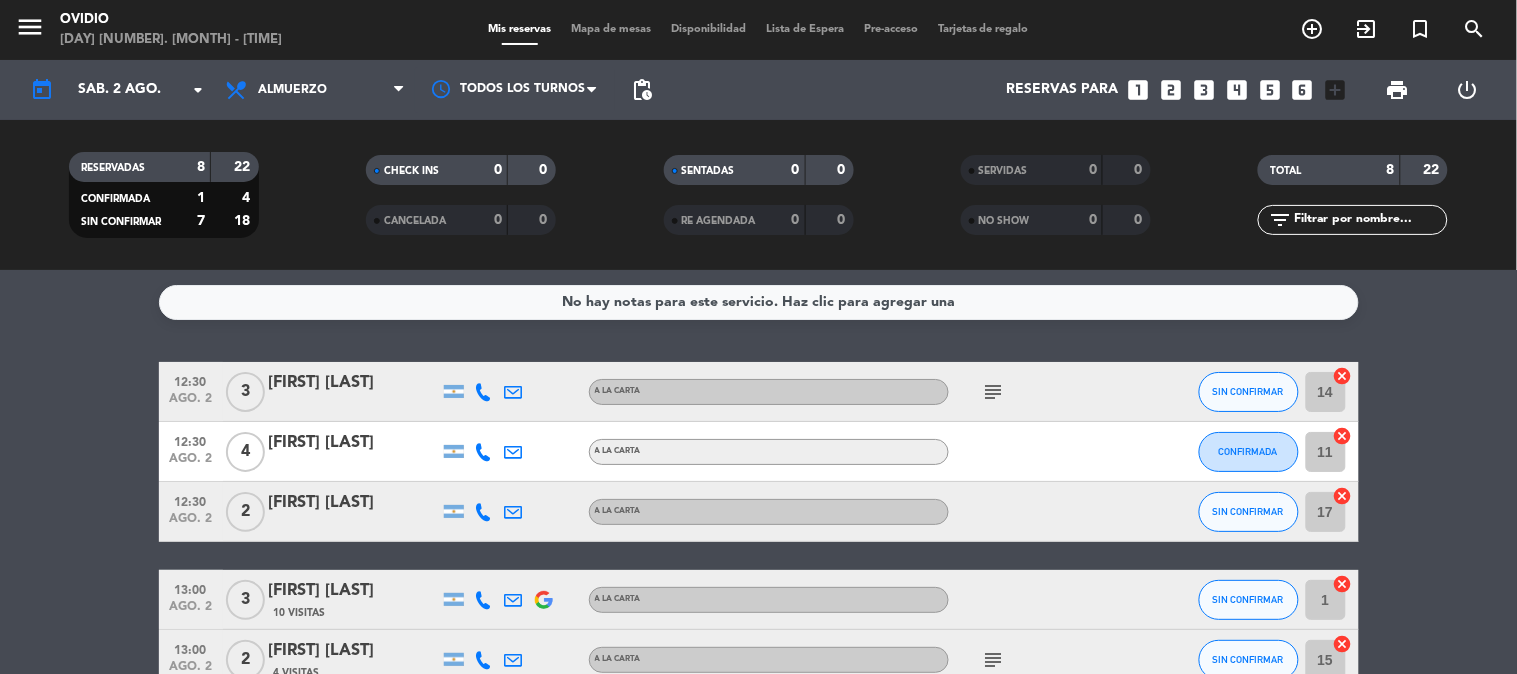 click on "subject" 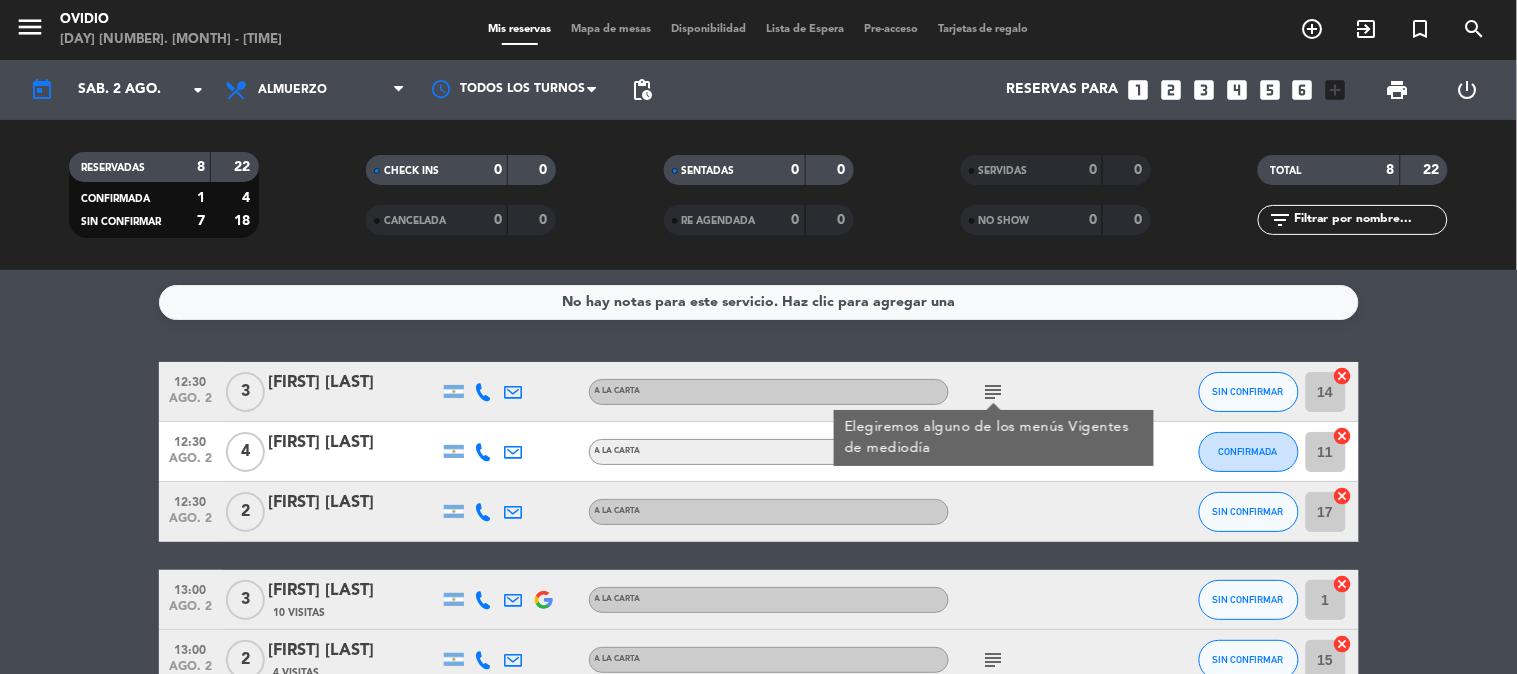 click on "subject" 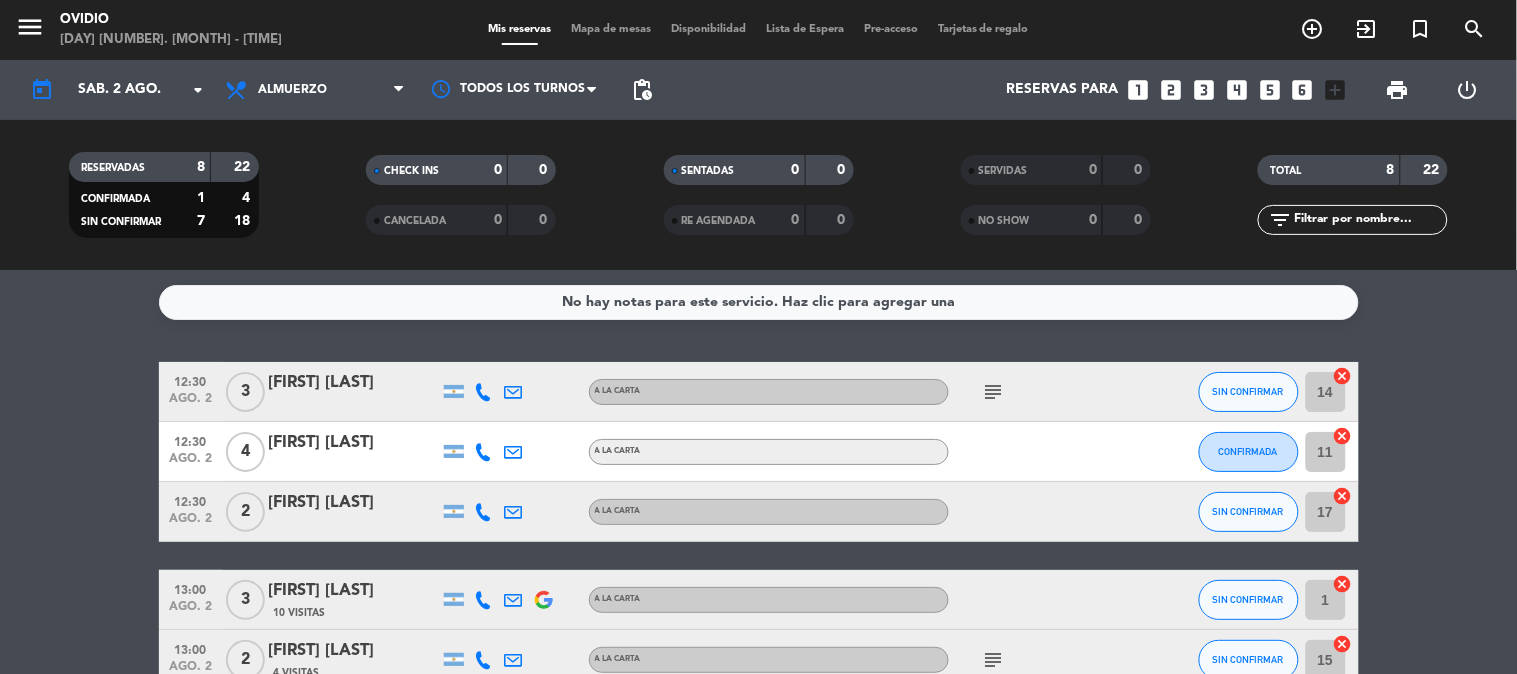 scroll, scrollTop: 111, scrollLeft: 0, axis: vertical 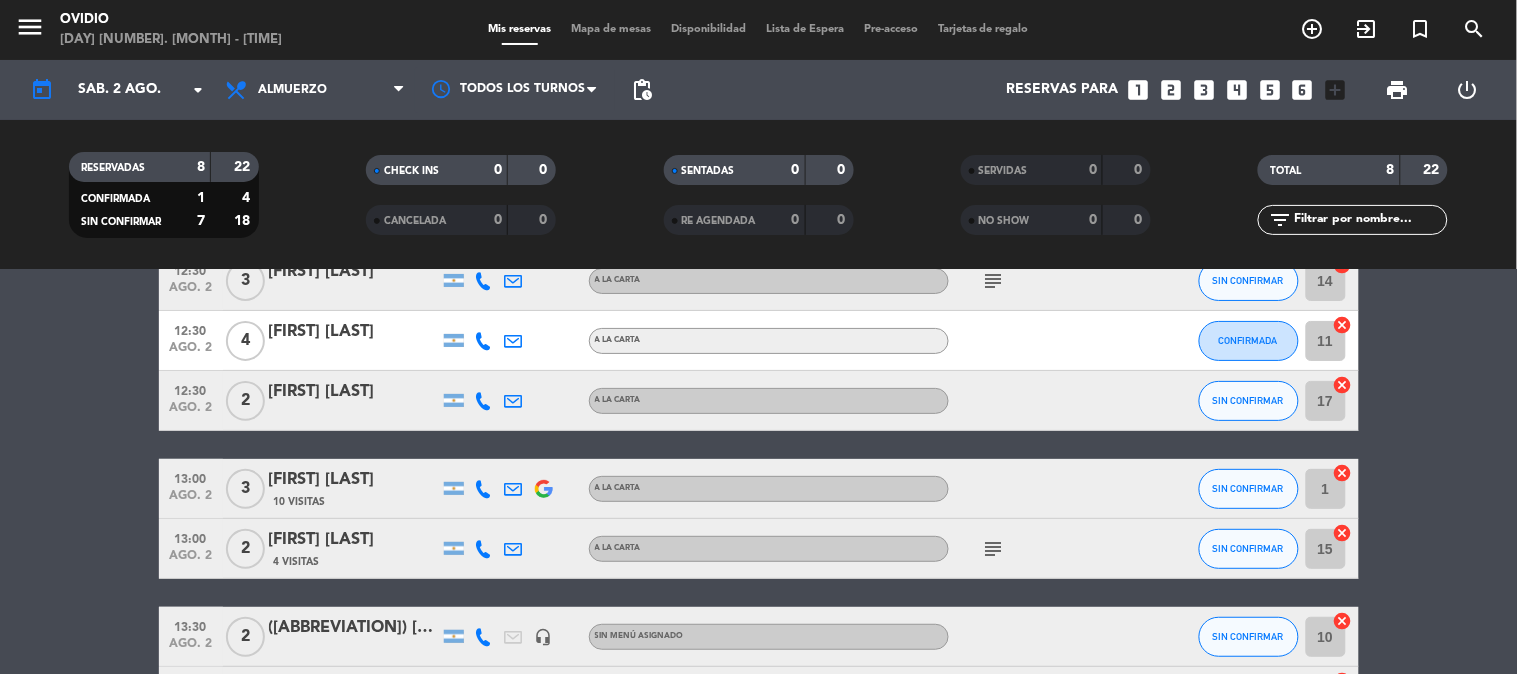 click on "subject" 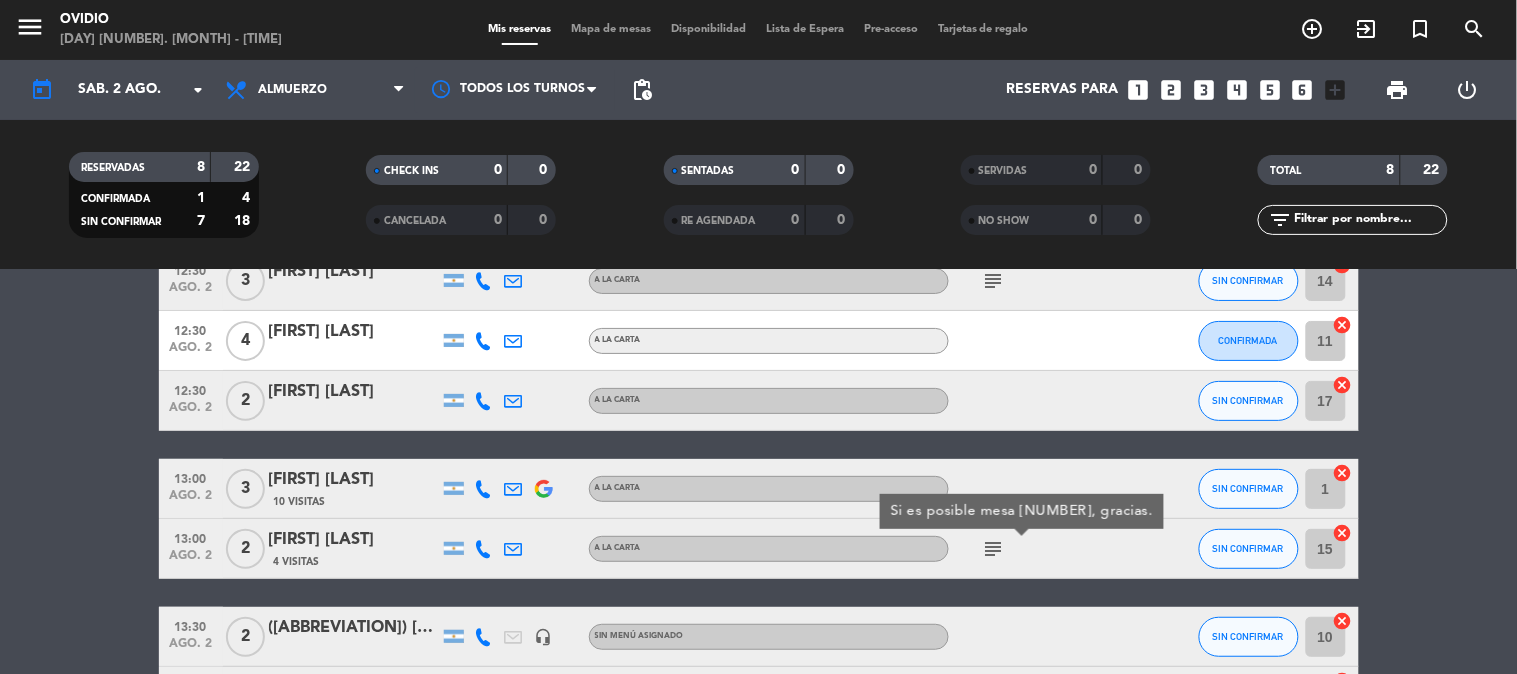 click on "subject" 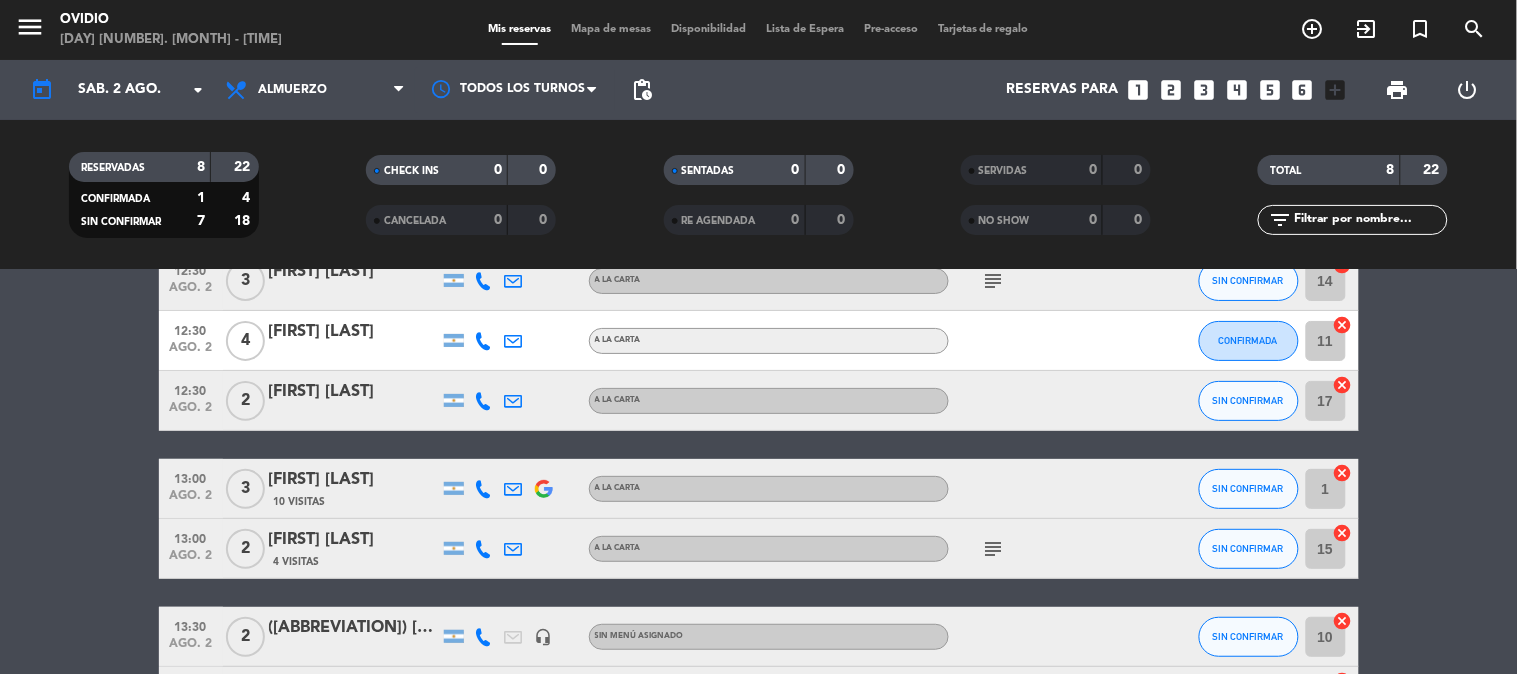 click on "[FIRST] [LAST]" 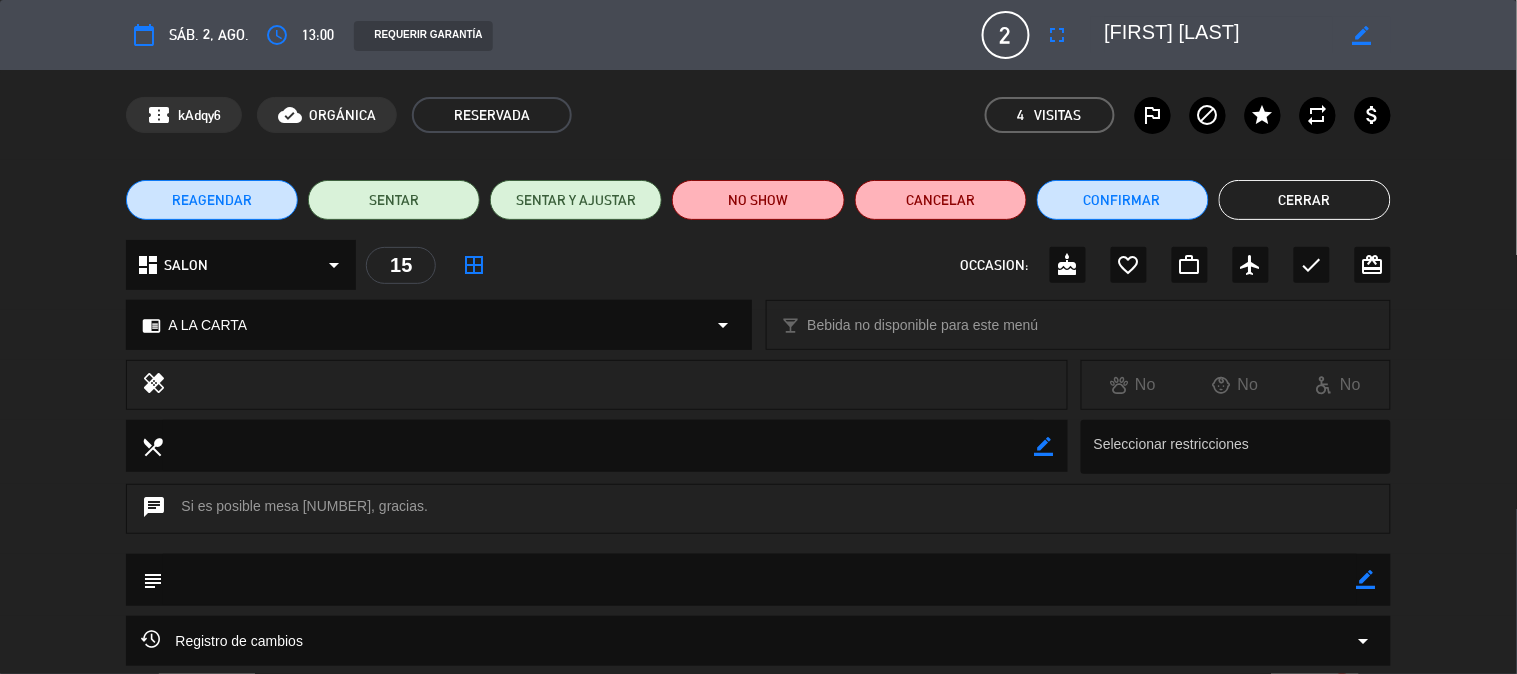 click on "border_color" 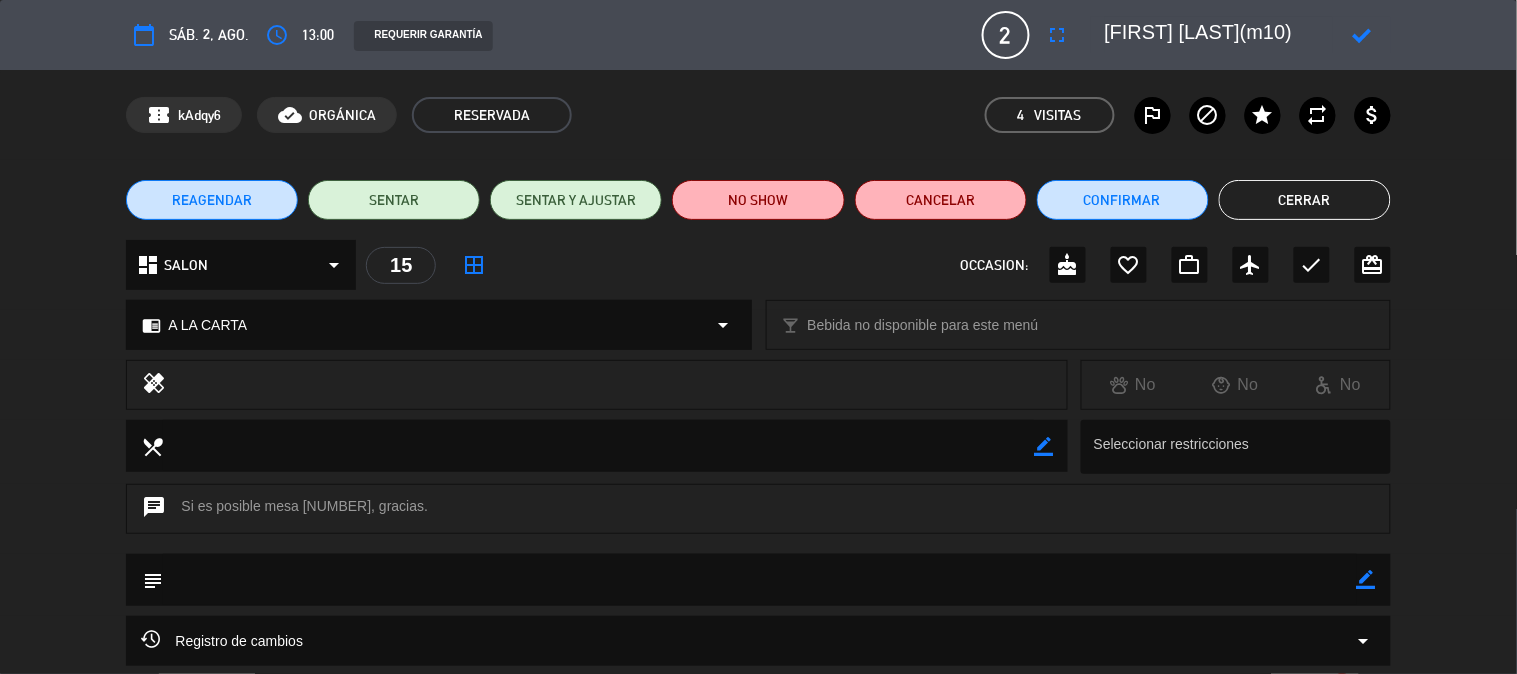click 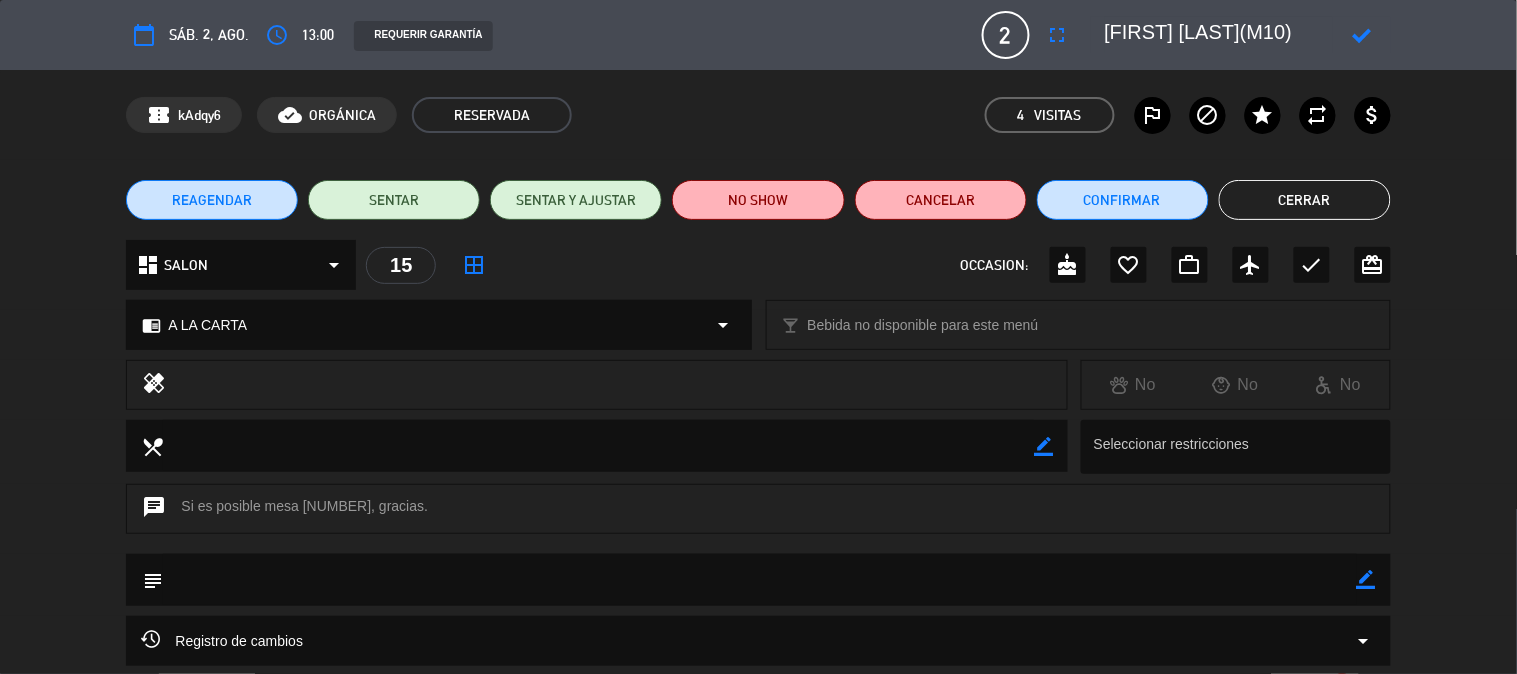 type on "[FIRST] [LAST](M10)" 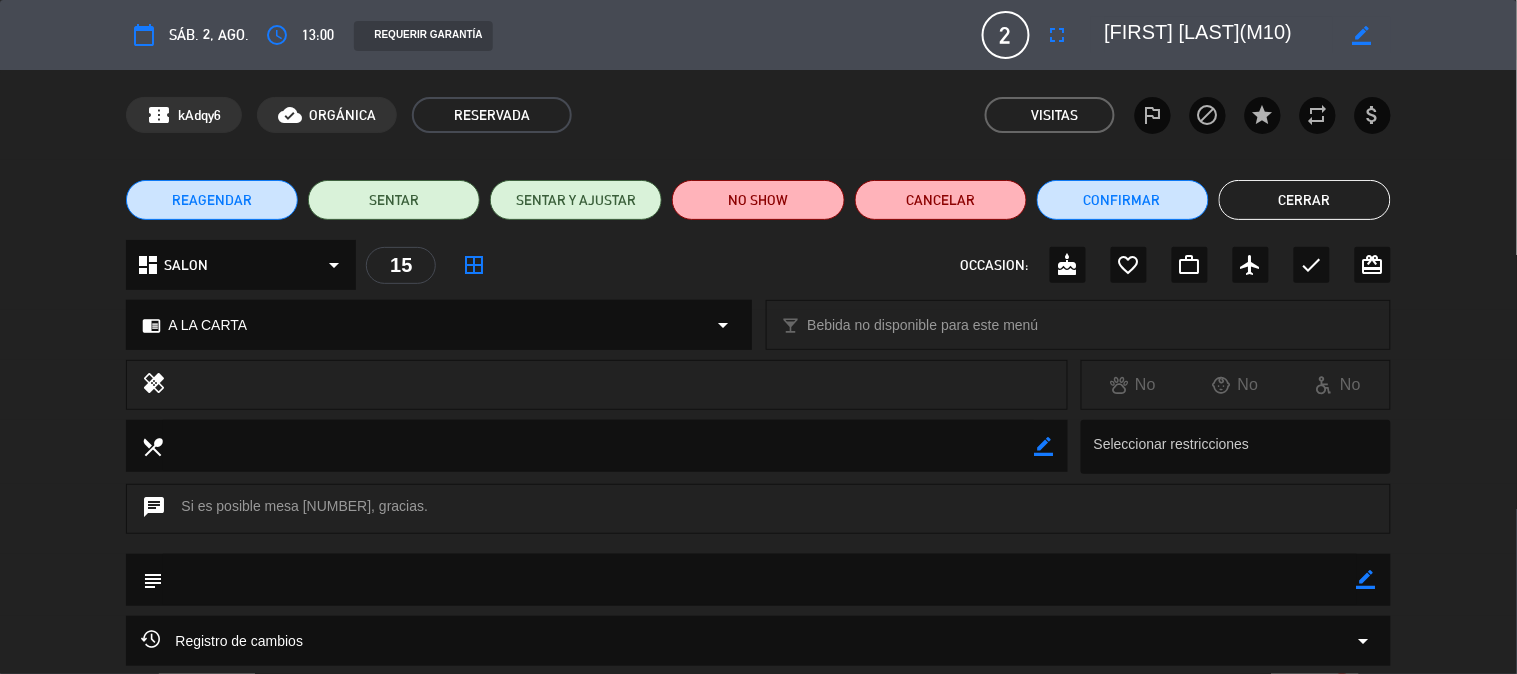 click on "Cerrar" 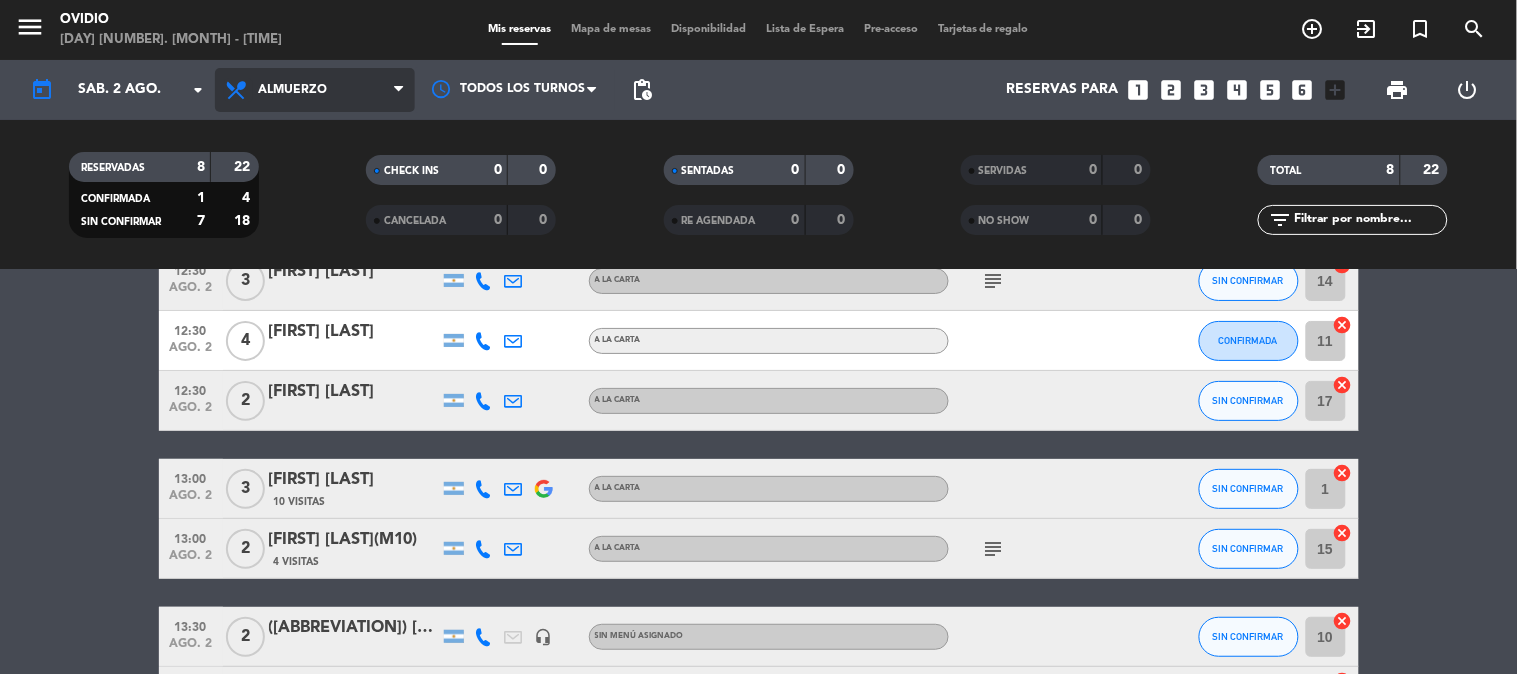 click at bounding box center [238, 90] 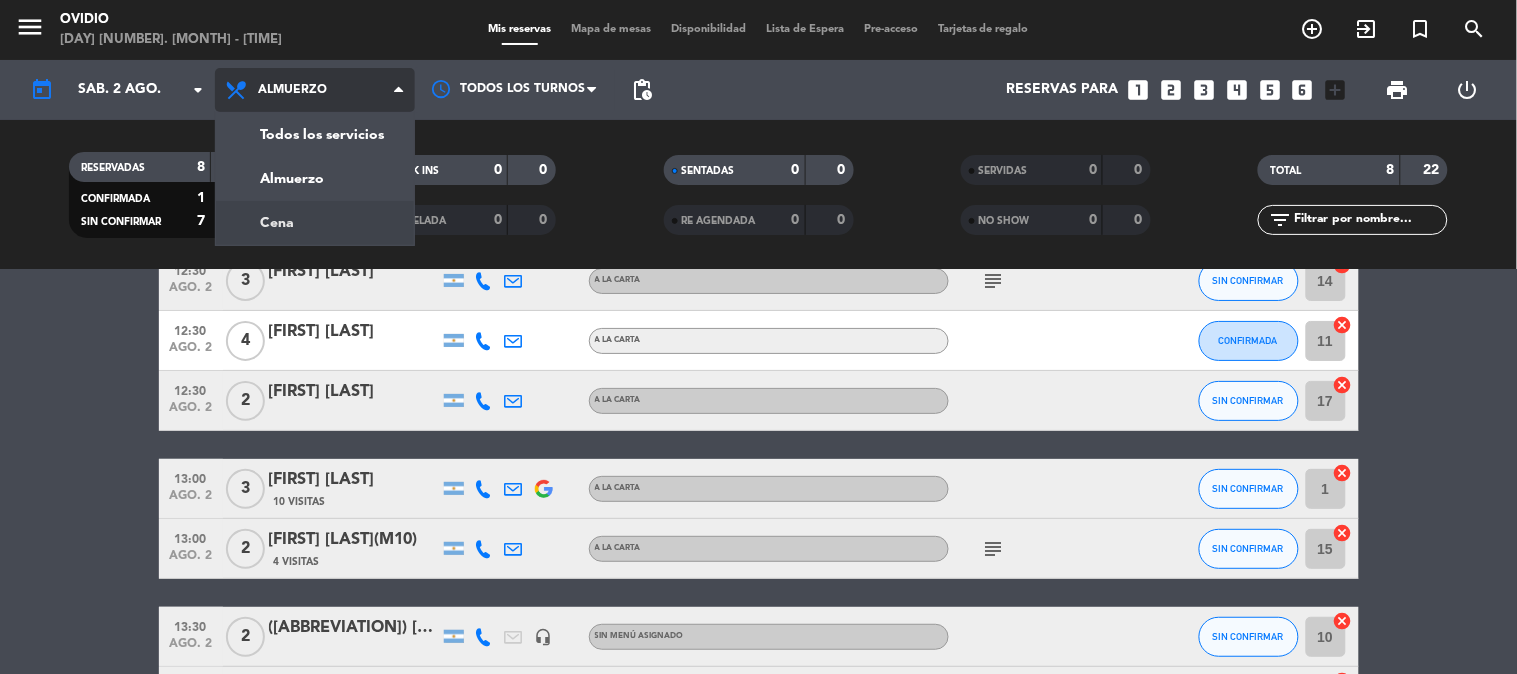 click on "menu  Ovidio   [DAY] [NUMBER]. [MONTH] - [TIME]   Mis reservas   Mapa de mesas   Disponibilidad   Lista de Espera   Pre-acceso   Tarjetas de regalo  add_circle_outline exit_to_app turned_in_not search today    sáb. [NUMBER] [MONTH]. arrow_drop_down  Todos los servicios  Almuerzo  Cena  Cena  Todos los servicios  Almuerzo  Cena Todos los turnos pending_actions  Reservas para   looks_one   looks_two   looks_3   looks_4   looks_5   looks_6   add_box  print  power_settings_new   RESERVADAS   8   22   CONFIRMADA   1   4   SIN CONFIRMAR   7   18   CHECK INS   0   0   CANCELADA   0   0   SENTADAS   0   0   RE AGENDADA   0   0   SERVIDAS   0   0   NO SHOW   0   0   TOTAL   8   22  filter_list" 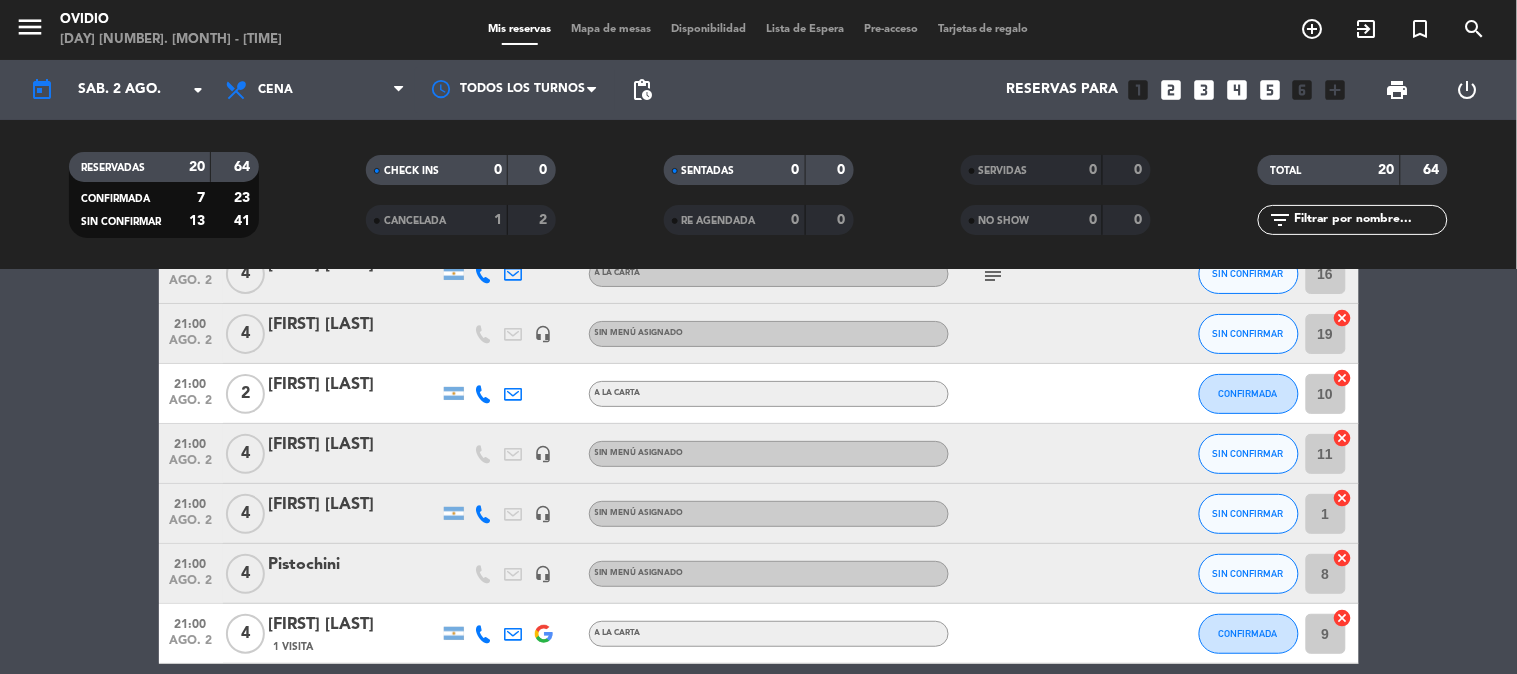 scroll, scrollTop: 0, scrollLeft: 0, axis: both 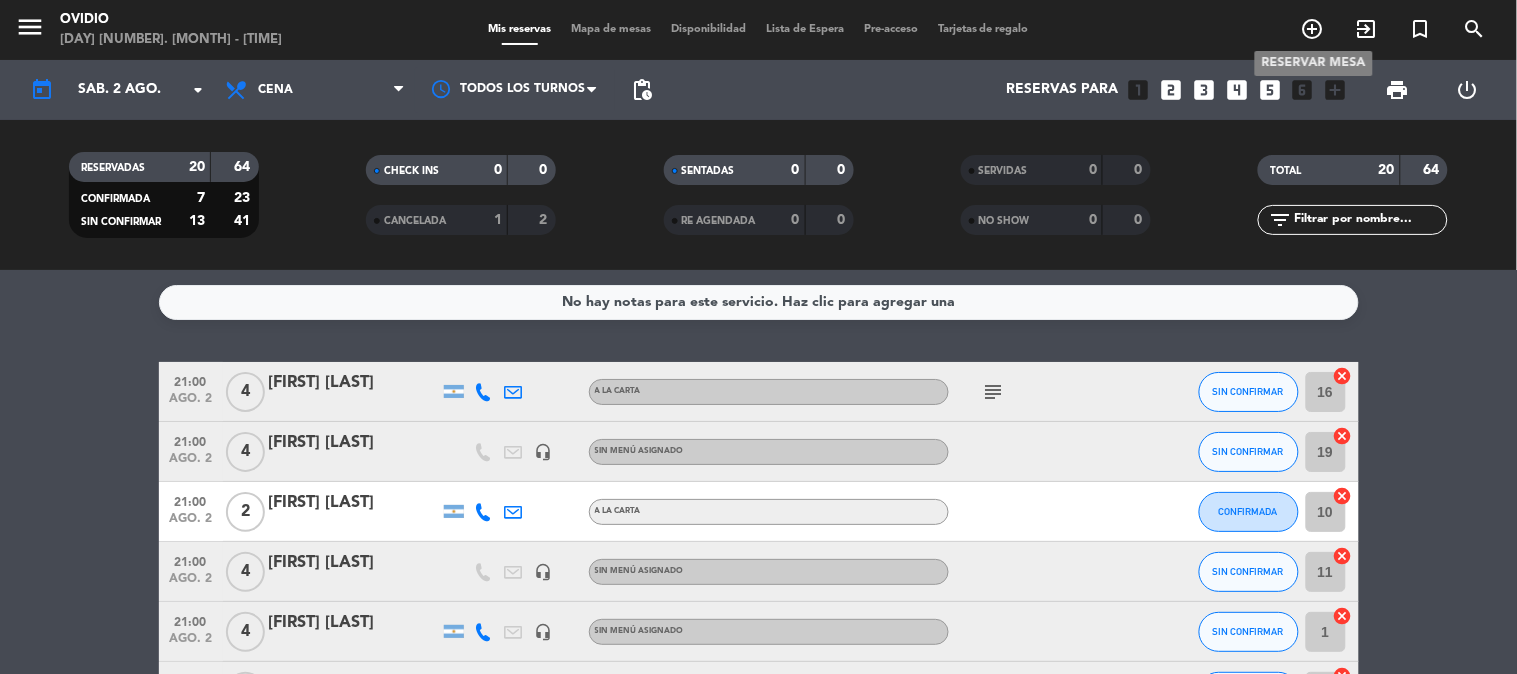 click on "add_circle_outline" at bounding box center (1313, 29) 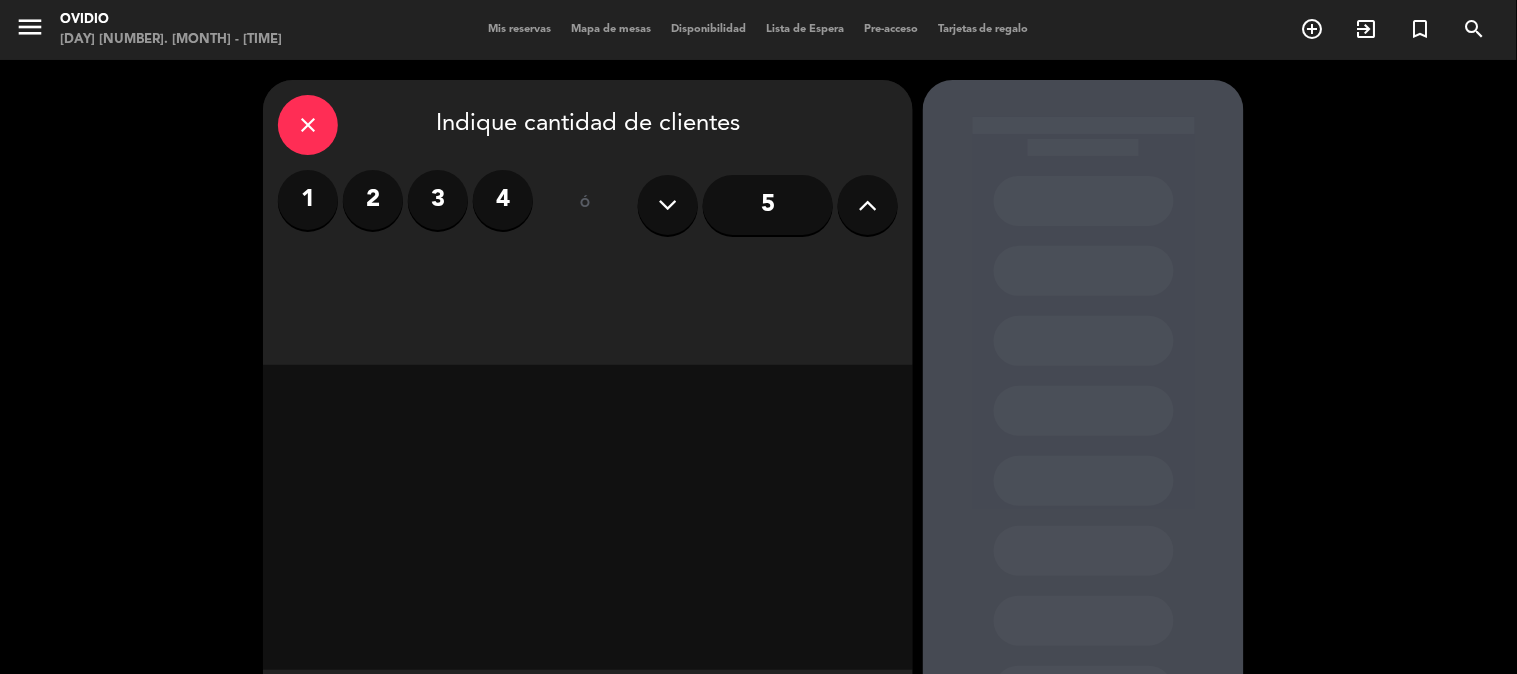 click on "2" at bounding box center (373, 200) 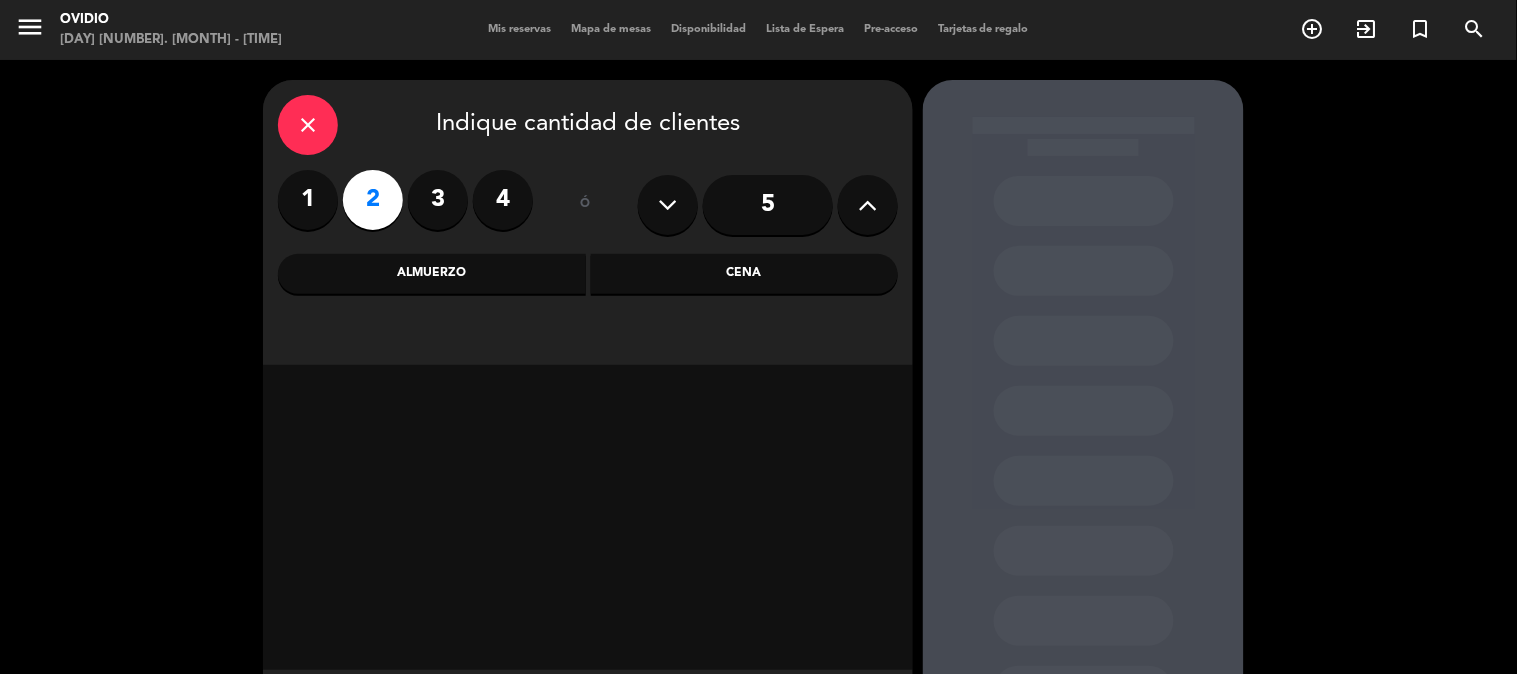 click on "Cena" at bounding box center [745, 274] 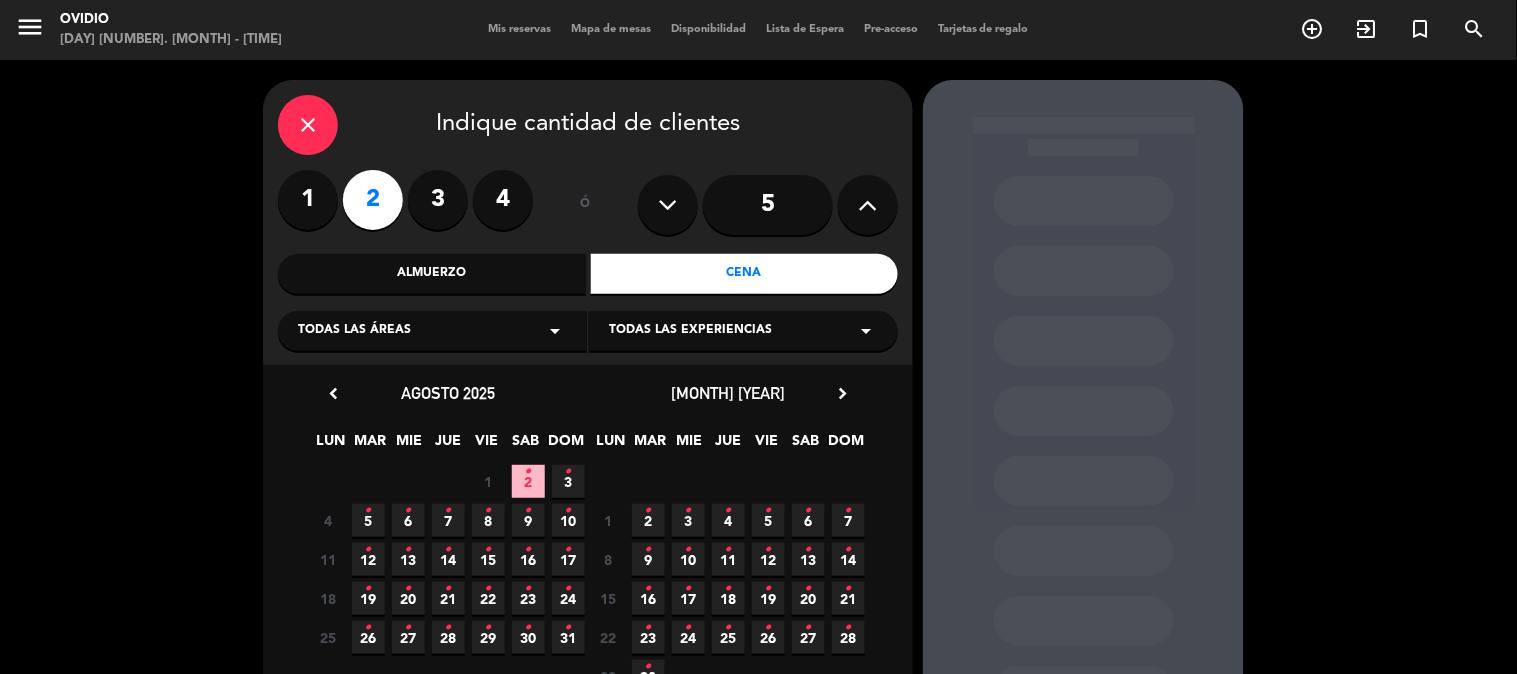 click on "•" at bounding box center (528, 472) 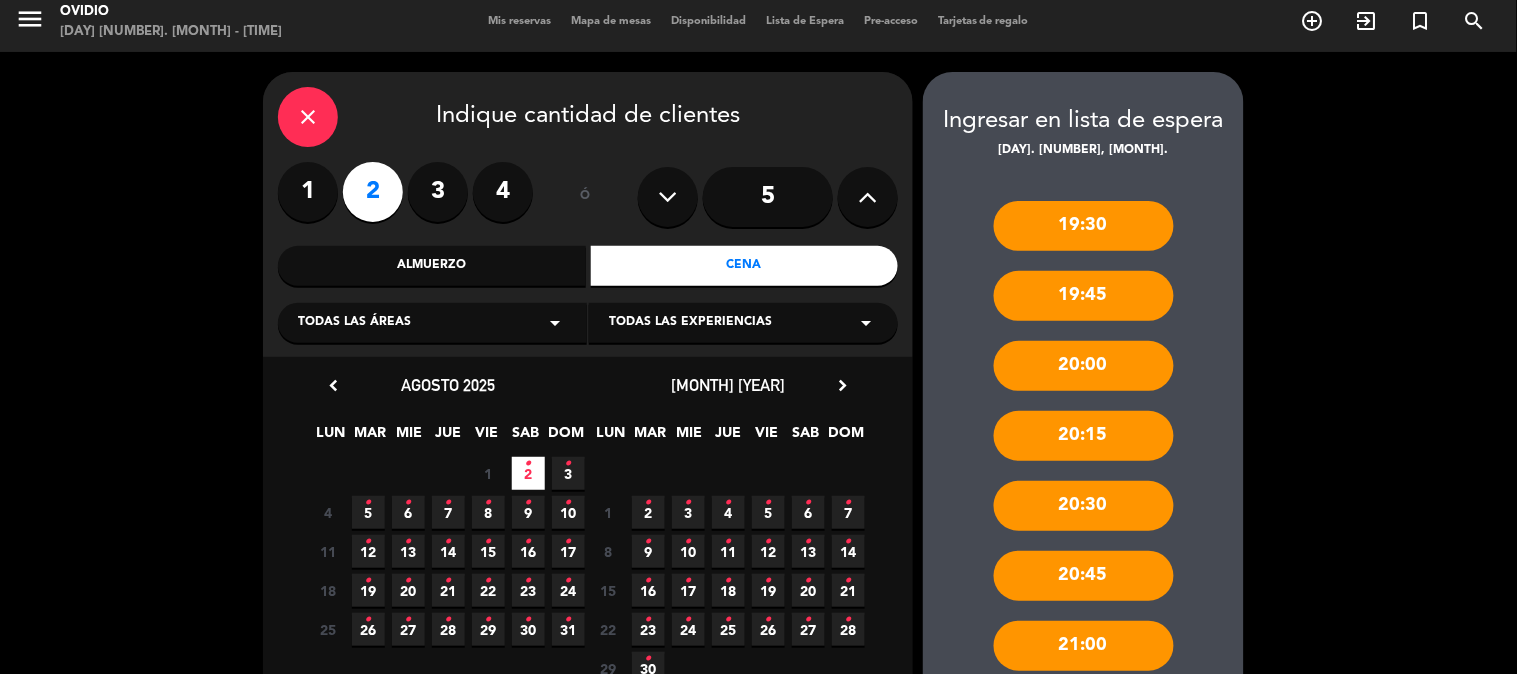 scroll, scrollTop: 0, scrollLeft: 0, axis: both 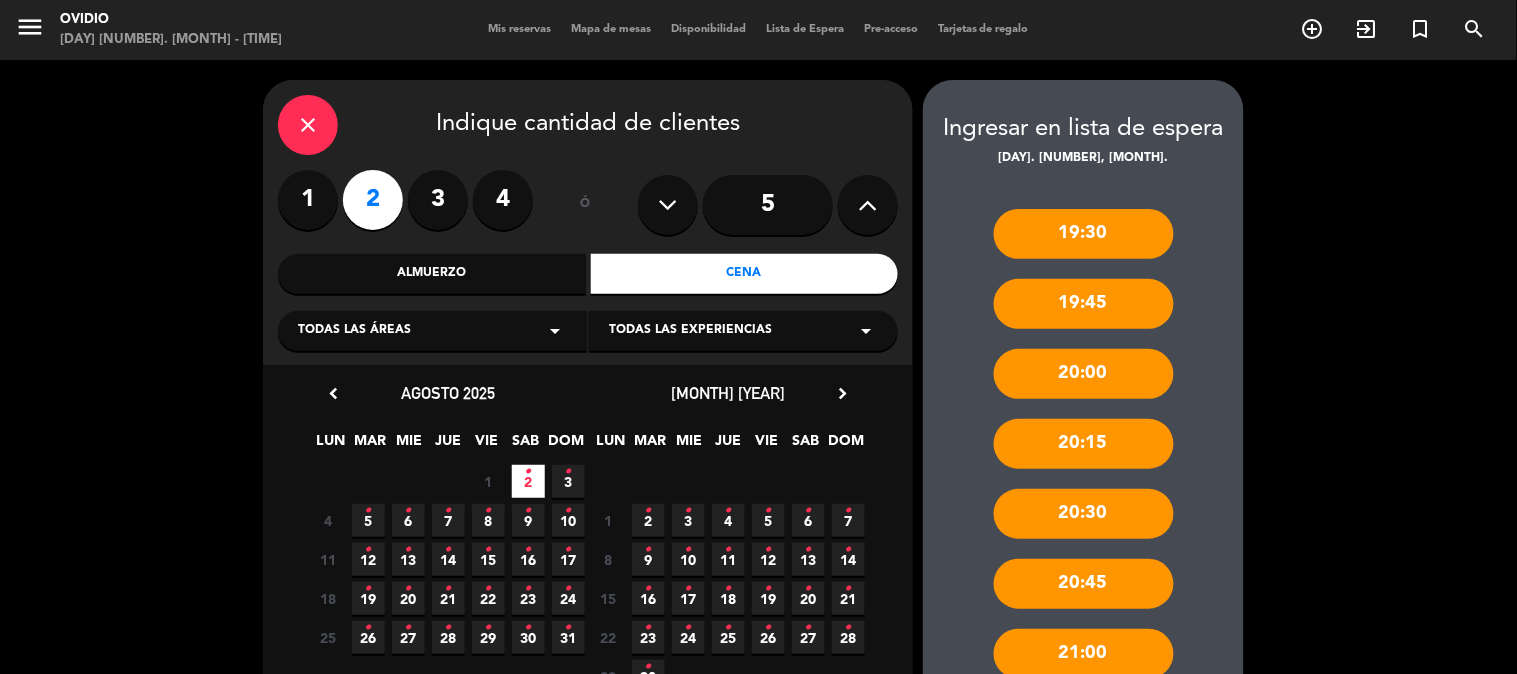 click on "close" at bounding box center [308, 125] 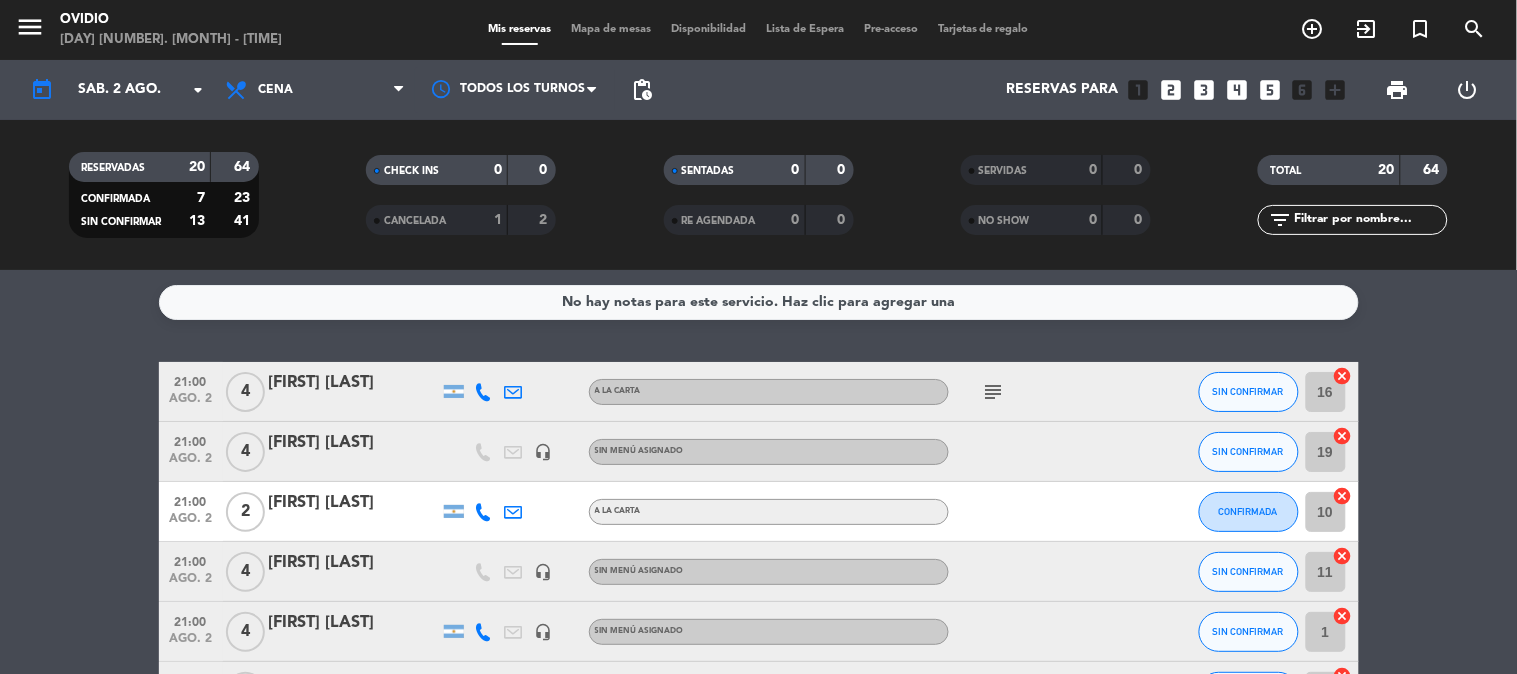 scroll, scrollTop: 111, scrollLeft: 0, axis: vertical 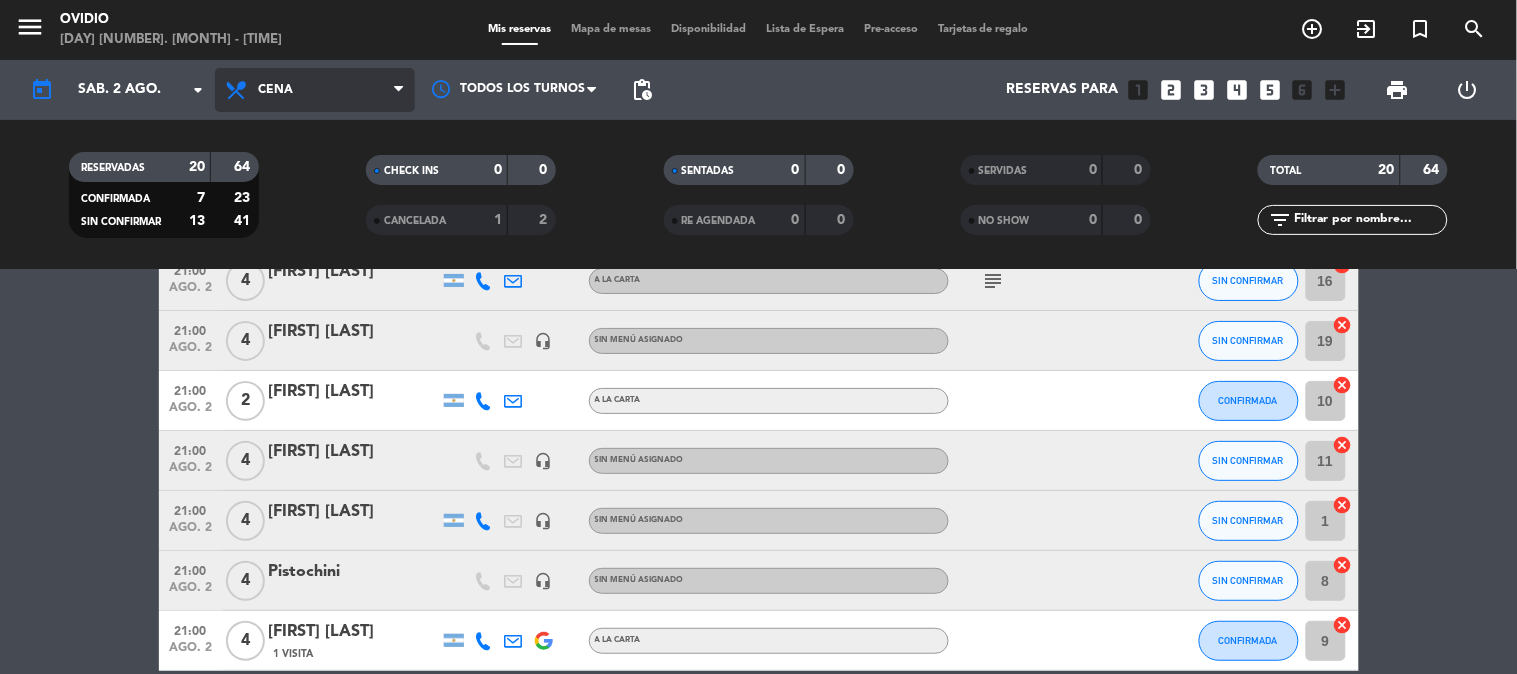 click on "Cena" at bounding box center [315, 90] 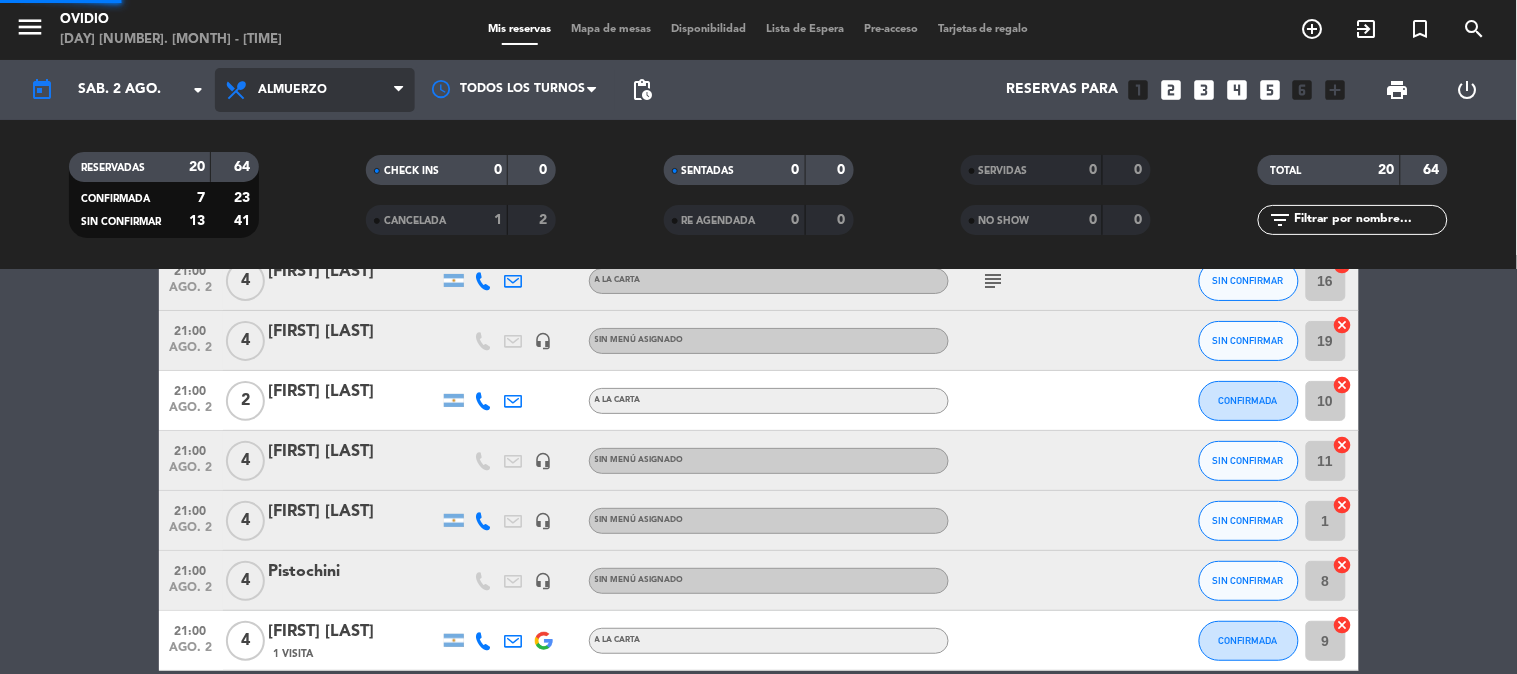 click on "menu  Ovidio   [DAY] [NUMBER]. [MONTH] - [TIME]   Mis reservas   Mapa de mesas   Disponibilidad   Lista de Espera   Pre-acceso   Tarjetas de regalo  add_circle_outline exit_to_app turned_in_not search today    sáb. [NUMBER] [MONTH]. arrow_drop_down  Todos los servicios  Almuerzo  Cena  Almuerzo  Todos los servicios  Almuerzo  Cena Todos los turnos pending_actions  Reservas para   looks_one   looks_two   looks_3   looks_4   looks_5   looks_6   add_box  print  power_settings_new   RESERVADAS   20   64   CONFIRMADA   7   23   SIN CONFIRMAR   13   41   CHECK INS   0   0   CANCELADA   1   2   SENTADAS   0   0   RE AGENDADA   0   0   SERVIDAS   0   0   NO SHOW   0   0   TOTAL   20   64  filter_list" 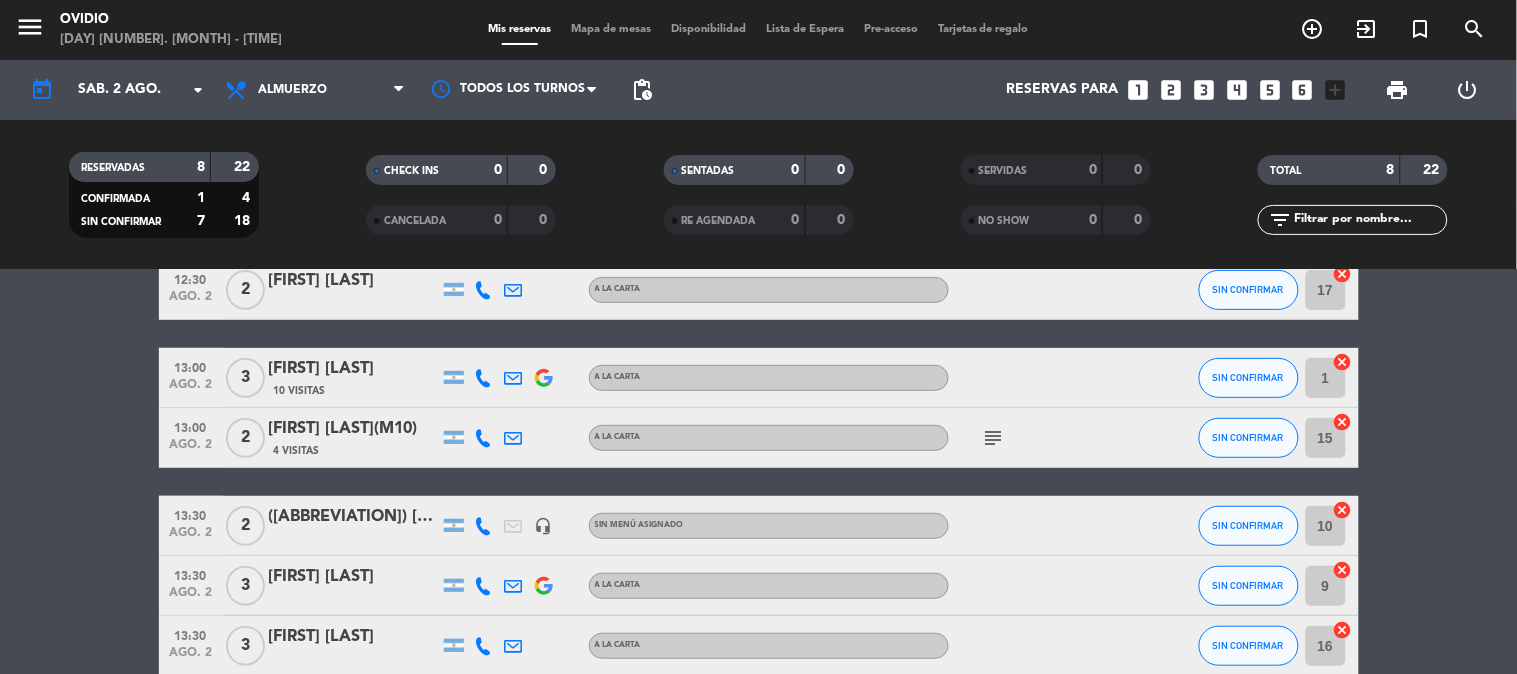 scroll, scrollTop: 323, scrollLeft: 0, axis: vertical 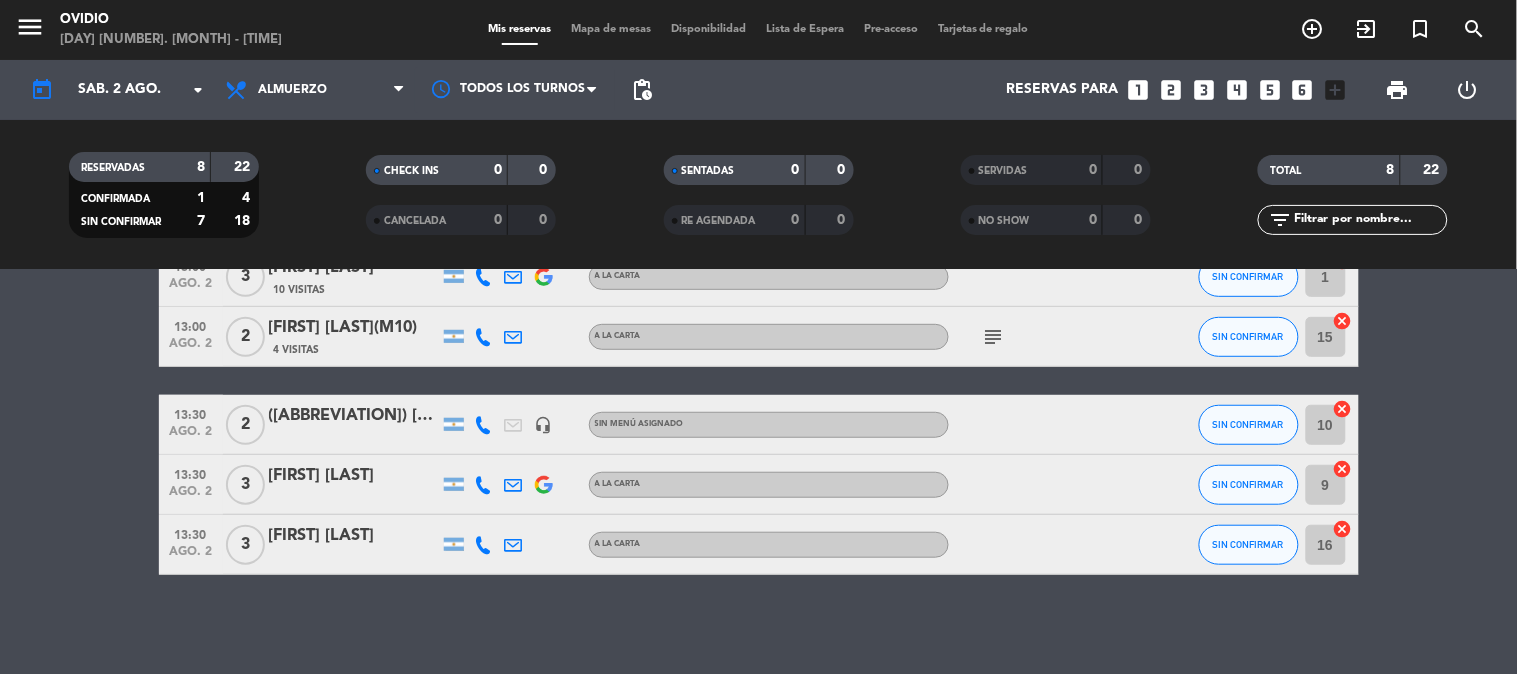 click on "[TIME]   ago. [NUMBER]   [NUMBER]   [FIRST] [LAST]   A LA CARTA  subject  SIN CONFIRMAR [NUMBER]  cancel   [TIME]   ago. [NUMBER]   [NUMBER]   [FIRST] [LAST]   A LA CARTA CONFIRMADA [NUMBER]  cancel   [TIME]   ago. [NUMBER]   [NUMBER]   [FIRST] [LAST]   A LA CARTA SIN CONFIRMAR [NUMBER]  cancel   [TIME]   ago. [NUMBER]   [NUMBER]   [FIRST] [LAST]   [NUMBER] Visitas   A LA CARTA SIN CONFIRMAR [NUMBER]  cancel   [TIME]   ago. [NUMBER]   [NUMBER]   [FIRST] [LAST]([NUMBER])   [NUMBER] Visitas   A LA CARTA  subject  SIN CONFIRMAR [NUMBER]  cancel   [TIME]   ago. [NUMBER]   [NUMBER]   ([ABBREVIATION]) [FIRST]  headset_mic  Sin menú asignado SIN CONFIRMAR [NUMBER]  cancel   [TIME]   ago. [NUMBER]   [NUMBER]   [FIRST] [LAST]   A LA CARTA SIN CONFIRMAR [NUMBER]  cancel   [TIME]   ago. [NUMBER]   [NUMBER]   [FIRST] [LAST]   A LA CARTA SIN CONFIRMAR [NUMBER]  cancel" 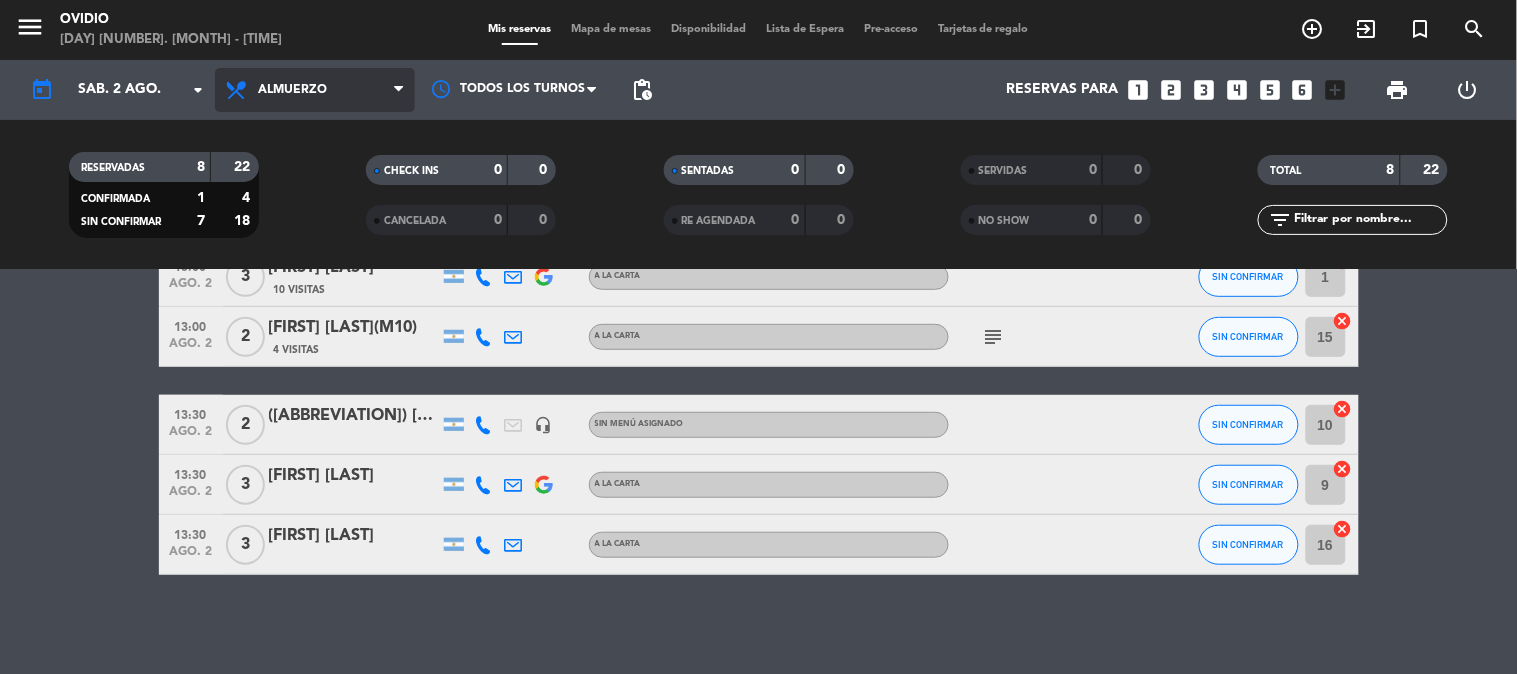 click on "Almuerzo" at bounding box center (315, 90) 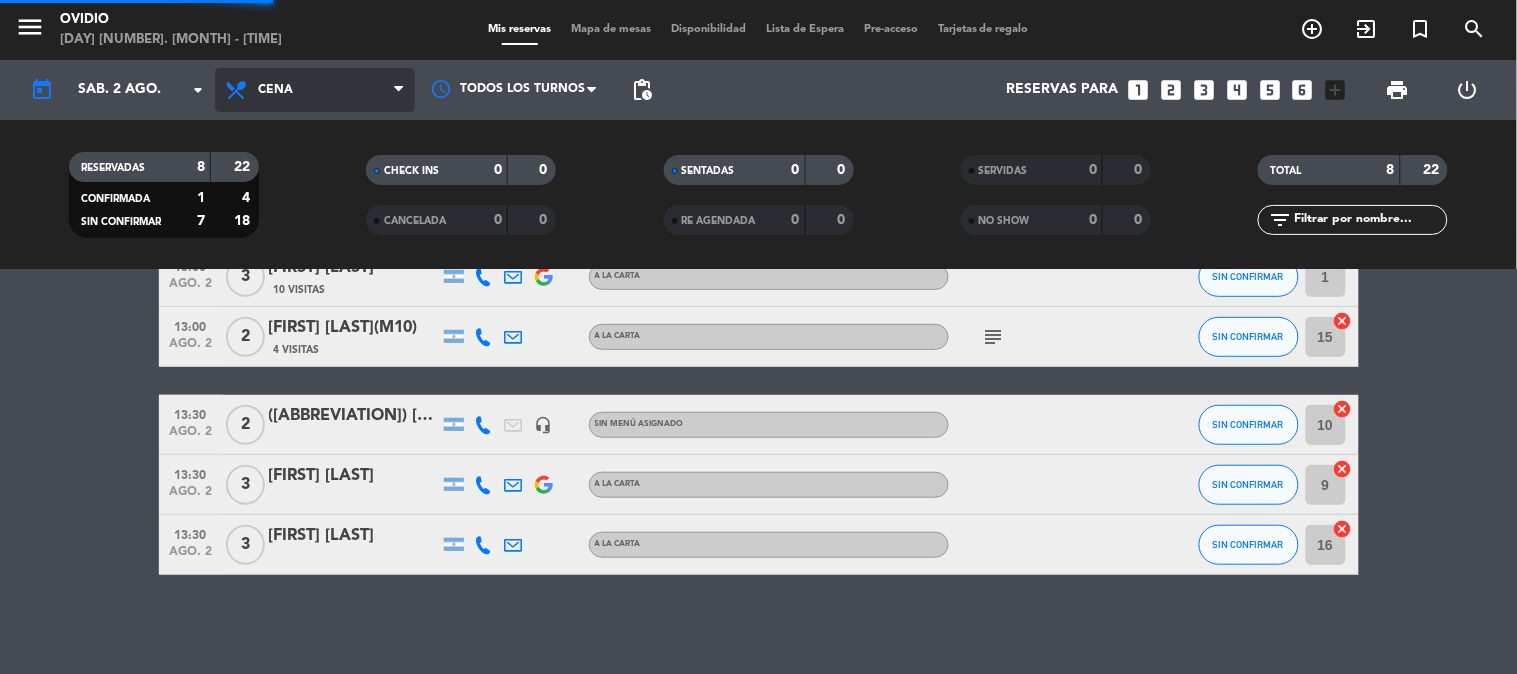 click on "menu  Ovidio   [DAY] [NUMBER]. [MONTH] - [TIME]   Mis reservas   Mapa de mesas   Disponibilidad   Lista de Espera   Pre-acceso   Tarjetas de regalo  add_circle_outline exit_to_app turned_in_not search today    sáb. [NUMBER] [MONTH]. arrow_drop_down  Todos los servicios  Almuerzo  Cena  Cena  Todos los servicios  Almuerzo  Cena Todos los turnos pending_actions  Reservas para   looks_one   looks_two   looks_3   looks_4   looks_5   looks_6   add_box  print  power_settings_new   RESERVADAS   8   22   CONFIRMADA   1   4   SIN CONFIRMAR   7   18   CHECK INS   0   0   CANCELADA   0   0   SENTADAS   0   0   RE AGENDADA   0   0   SERVIDAS   0   0   NO SHOW   0   0   TOTAL   8   22  filter_list" 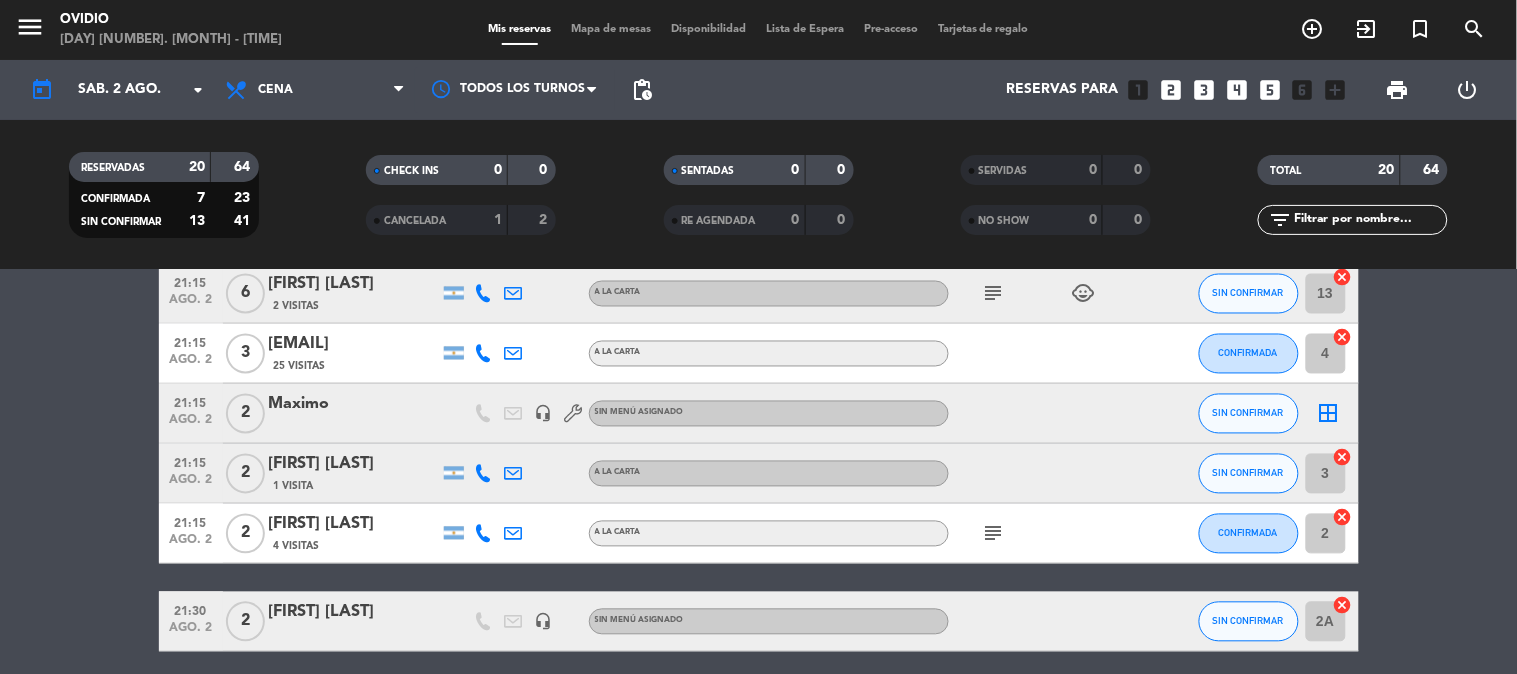 scroll, scrollTop: 1000, scrollLeft: 0, axis: vertical 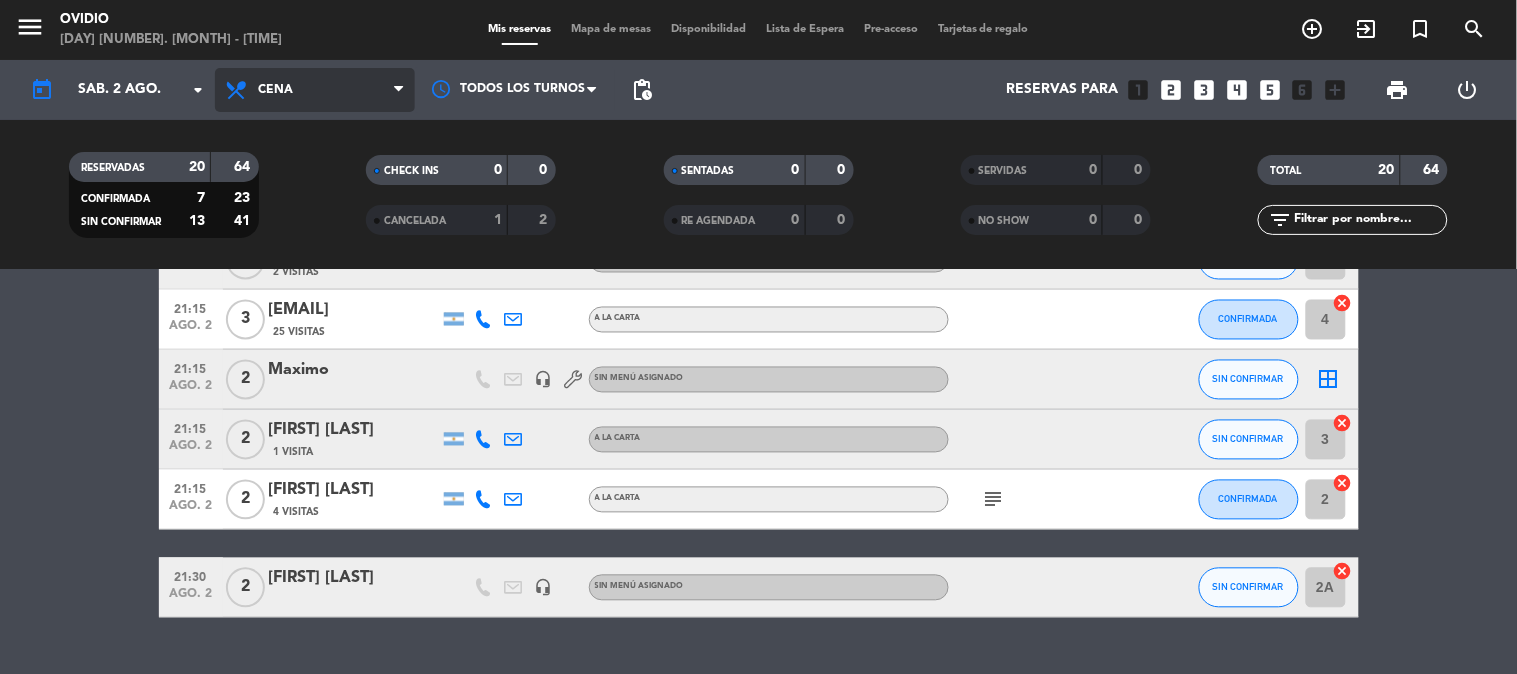 click on "Cena" at bounding box center (275, 90) 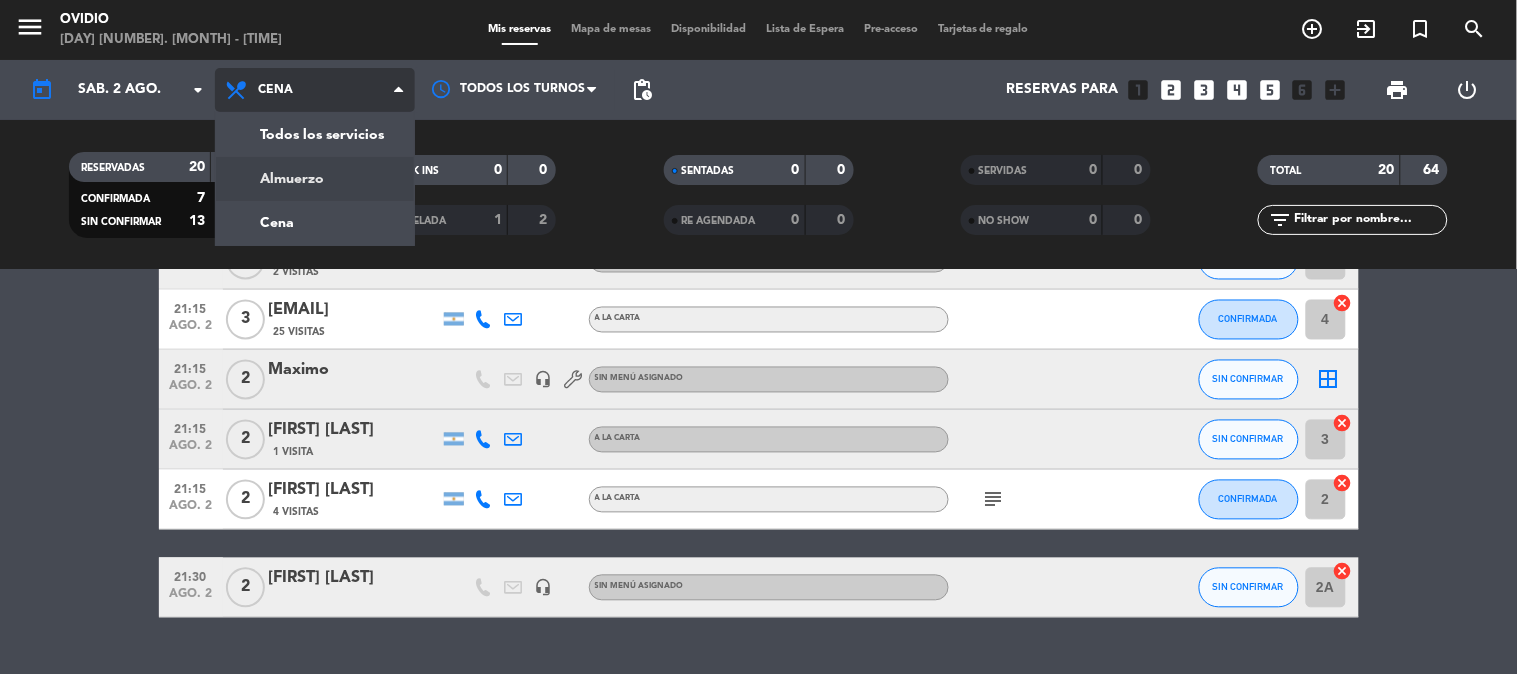 click on "menu  Ovidio   [DAY] [NUMBER]. [MONTH] - [TIME]   Mis reservas   Mapa de mesas   Disponibilidad   Lista de Espera   Pre-acceso   Tarjetas de regalo  add_circle_outline exit_to_app turned_in_not search today    sáb. [NUMBER] [MONTH]. arrow_drop_down  Todos los servicios  Almuerzo  Cena  Cena  Todos los servicios  Almuerzo  Cena Todos los turnos pending_actions  Reservas para   looks_one   looks_two   looks_3   looks_4   looks_5   looks_6   add_box  print  power_settings_new   RESERVADAS   20   64   CONFIRMADA   7   23   SIN CONFIRMAR   13   41   CHECK INS   0   0   CANCELADA   1   2   SENTADAS   0   0   RE AGENDADA   0   0   SERVIDAS   0   0   NO SHOW   0   0   TOTAL   20   64  filter_list" 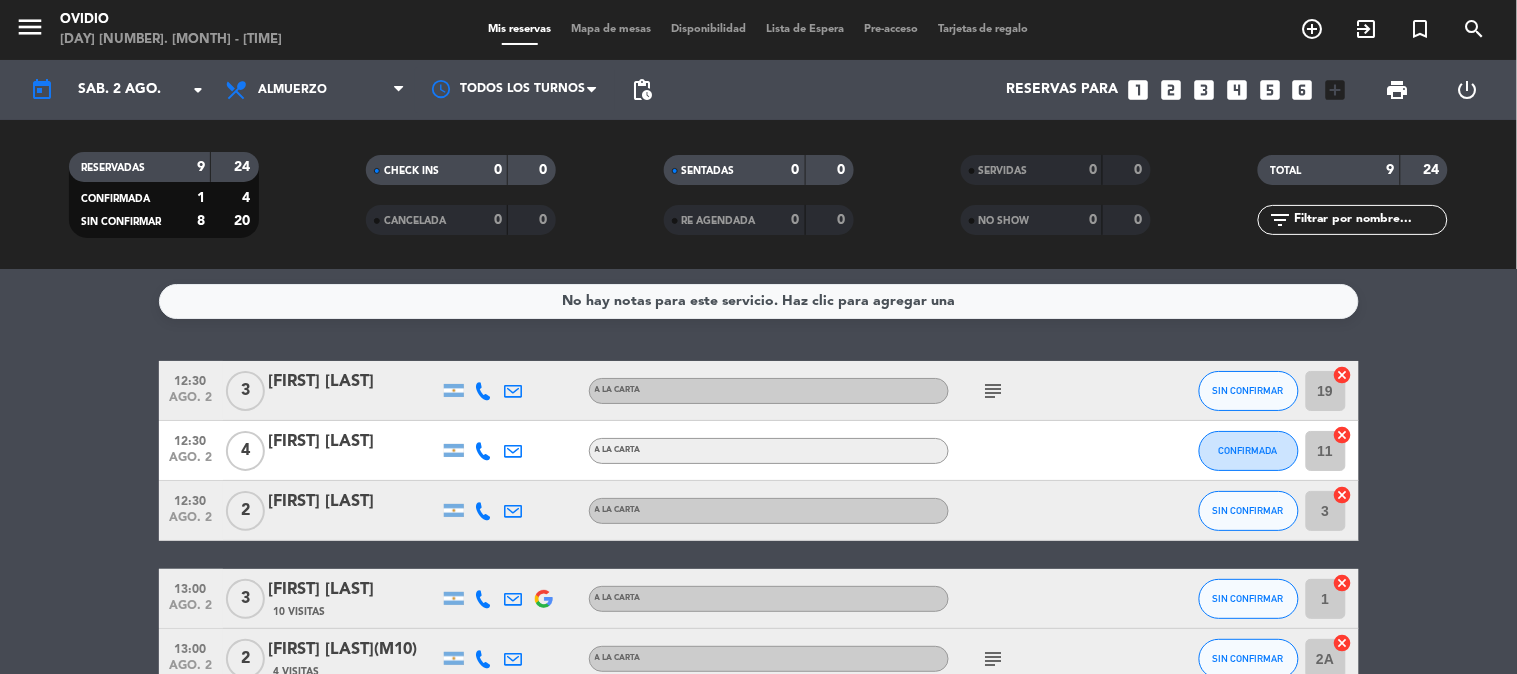 scroll, scrollTop: 0, scrollLeft: 0, axis: both 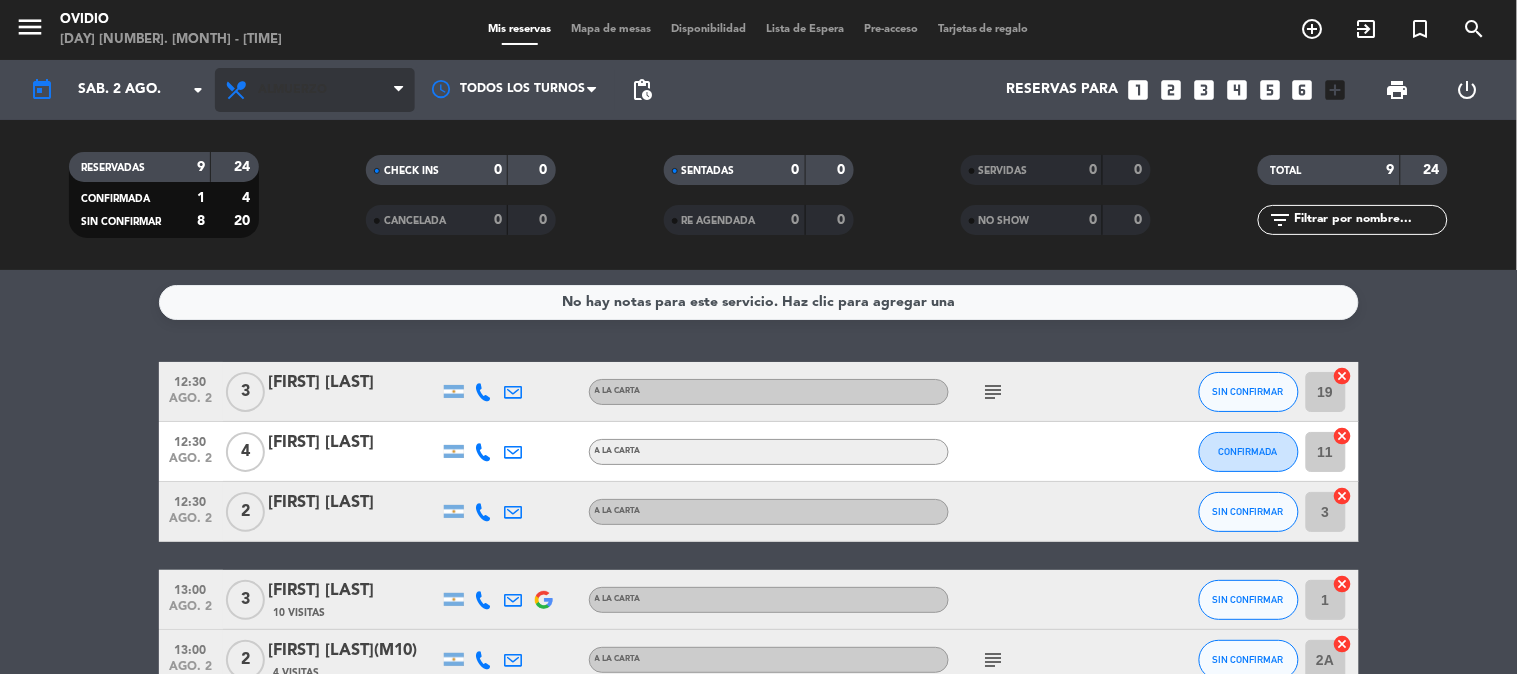 click on "Almuerzo" at bounding box center [315, 90] 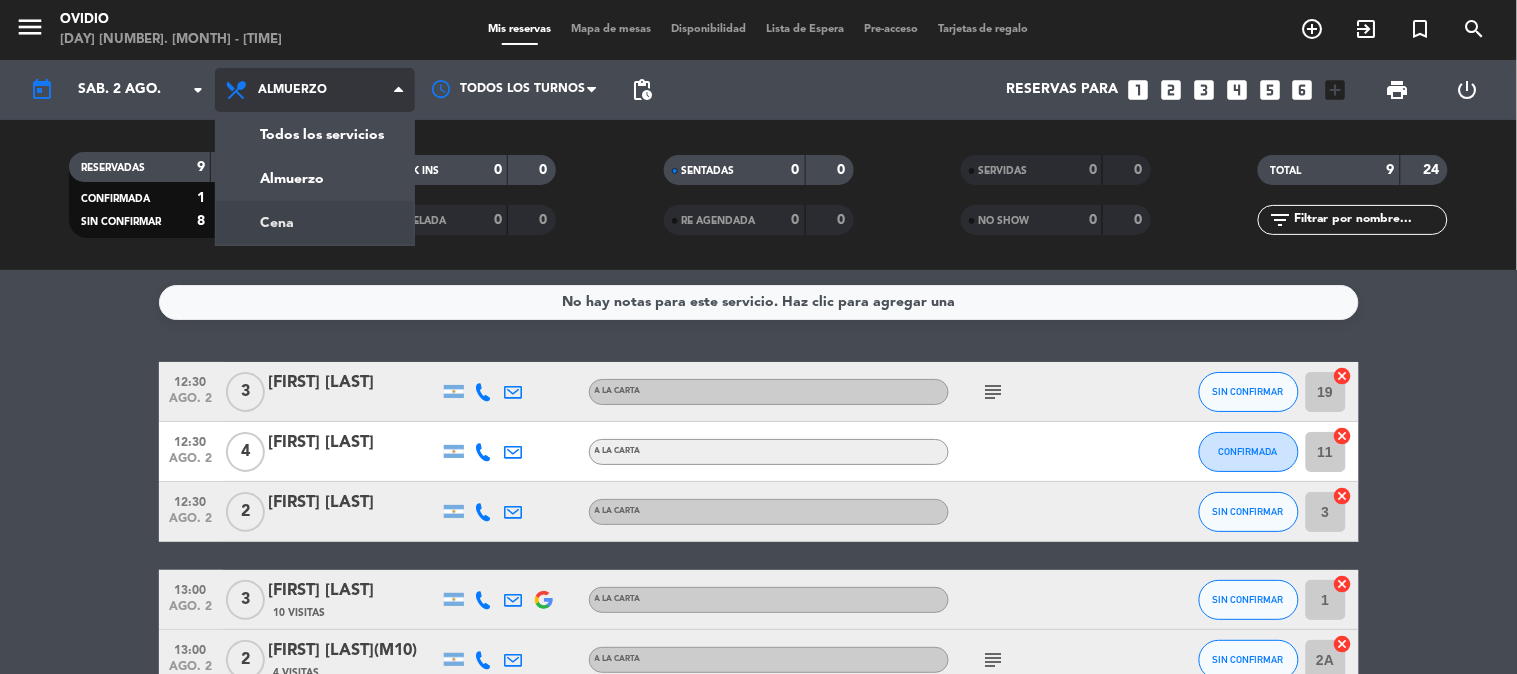 click on "menu  Ovidio   [DAY] [NUMBER]. [MONTH] - [TIME]   Mis reservas   Mapa de mesas   Disponibilidad   Lista de Espera   Pre-acceso   Tarjetas de regalo  add_circle_outline exit_to_app turned_in_not search today    sáb. [NUMBER] [MONTH]. arrow_drop_down  Todos los servicios  Almuerzo  Cena  Almuerzo  Todos los servicios  Almuerzo  Cena Todos los turnos pending_actions  Reservas para   looks_one   looks_two   looks_3   looks_4   looks_5   looks_6   add_box  print  power_settings_new   RESERVADAS   9   24   CONFIRMADA   1   4   SIN CONFIRMAR   8   20   CHECK INS   0   0   CANCELADA   0   0   SENTADAS   0   0   RE AGENDADA   0   0   SERVIDAS   0   0   NO SHOW   0   0   TOTAL   9   24  filter_list" 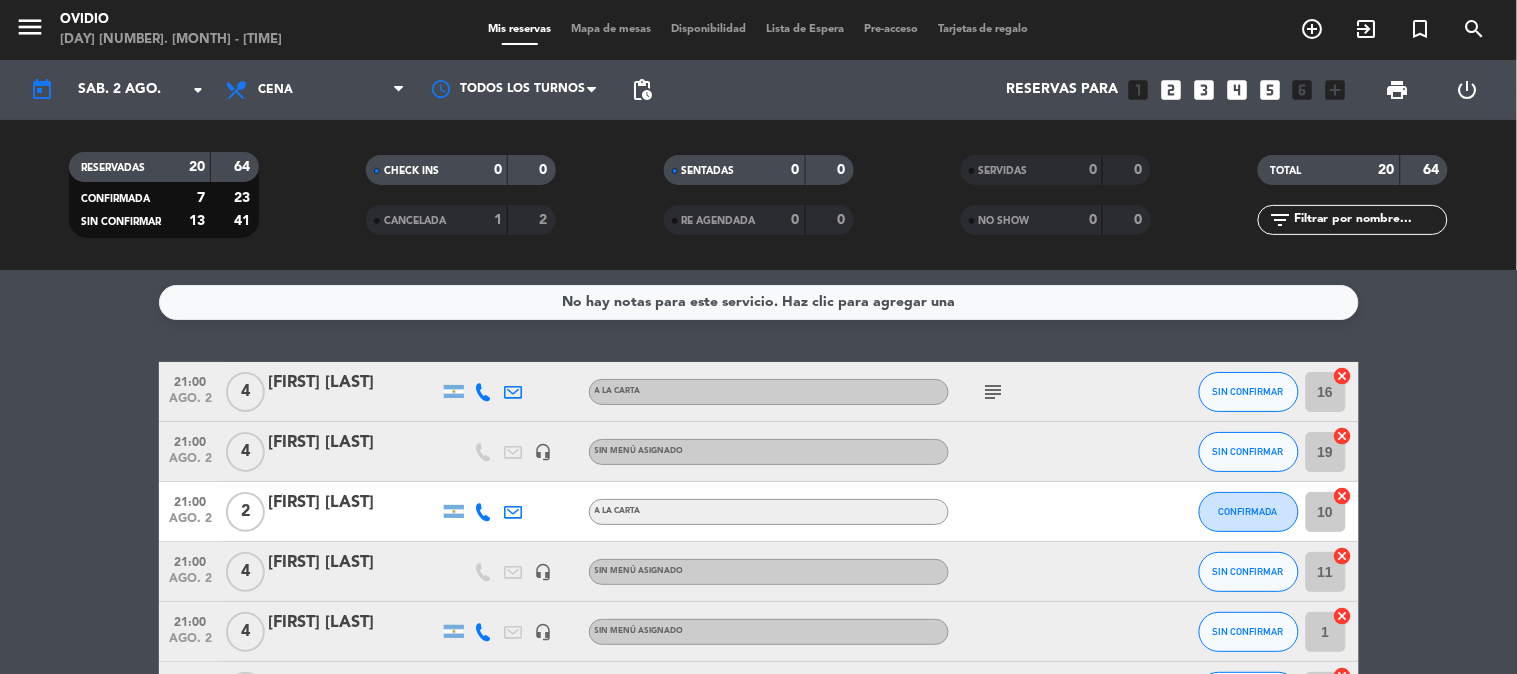 click on "RESERVADAS   20   64   CONFIRMADA   7   23   SIN CONFIRMAR   13   41   CHECK INS   0   0   CANCELADA   1   2   SENTADAS   0   0   RE AGENDADA   0   0   SERVIDAS   0   0   NO SHOW   0   0   TOTAL   20   64  filter_list" 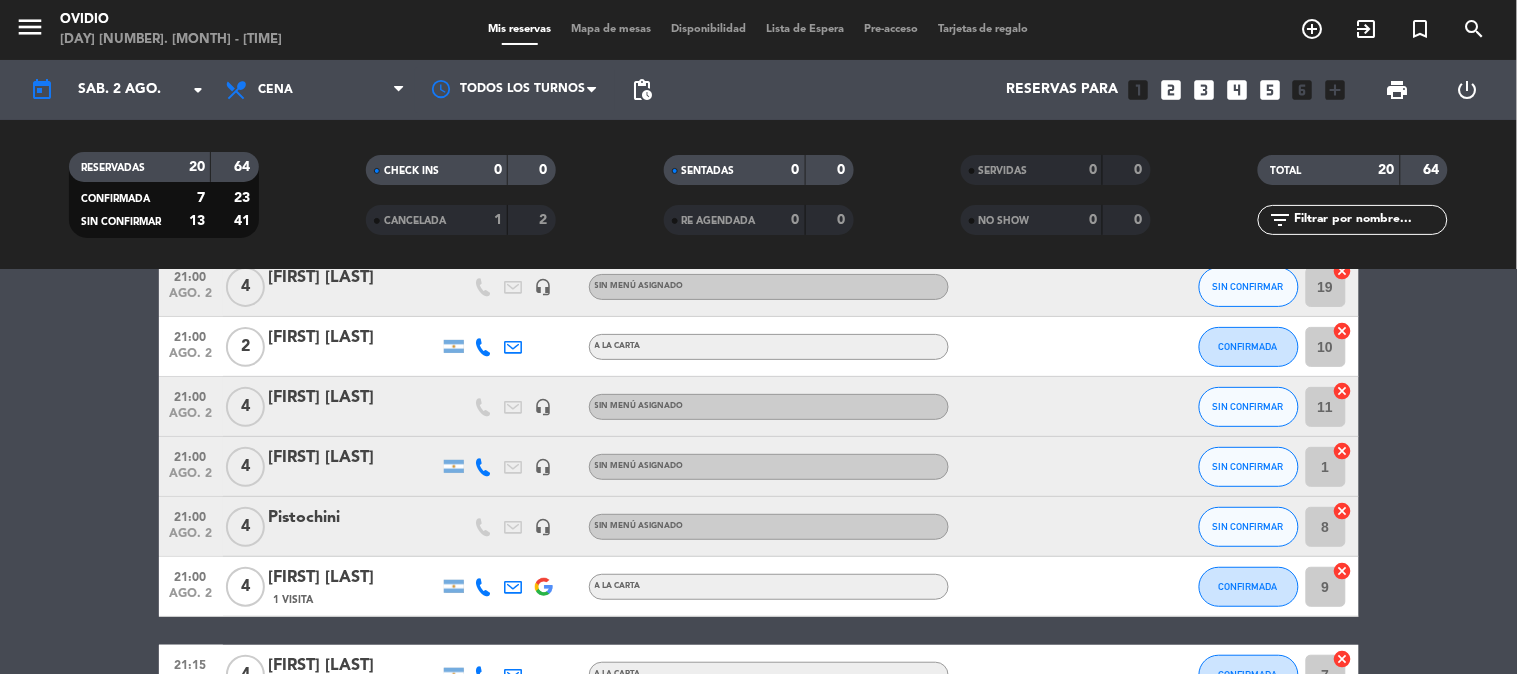 scroll, scrollTop: 0, scrollLeft: 0, axis: both 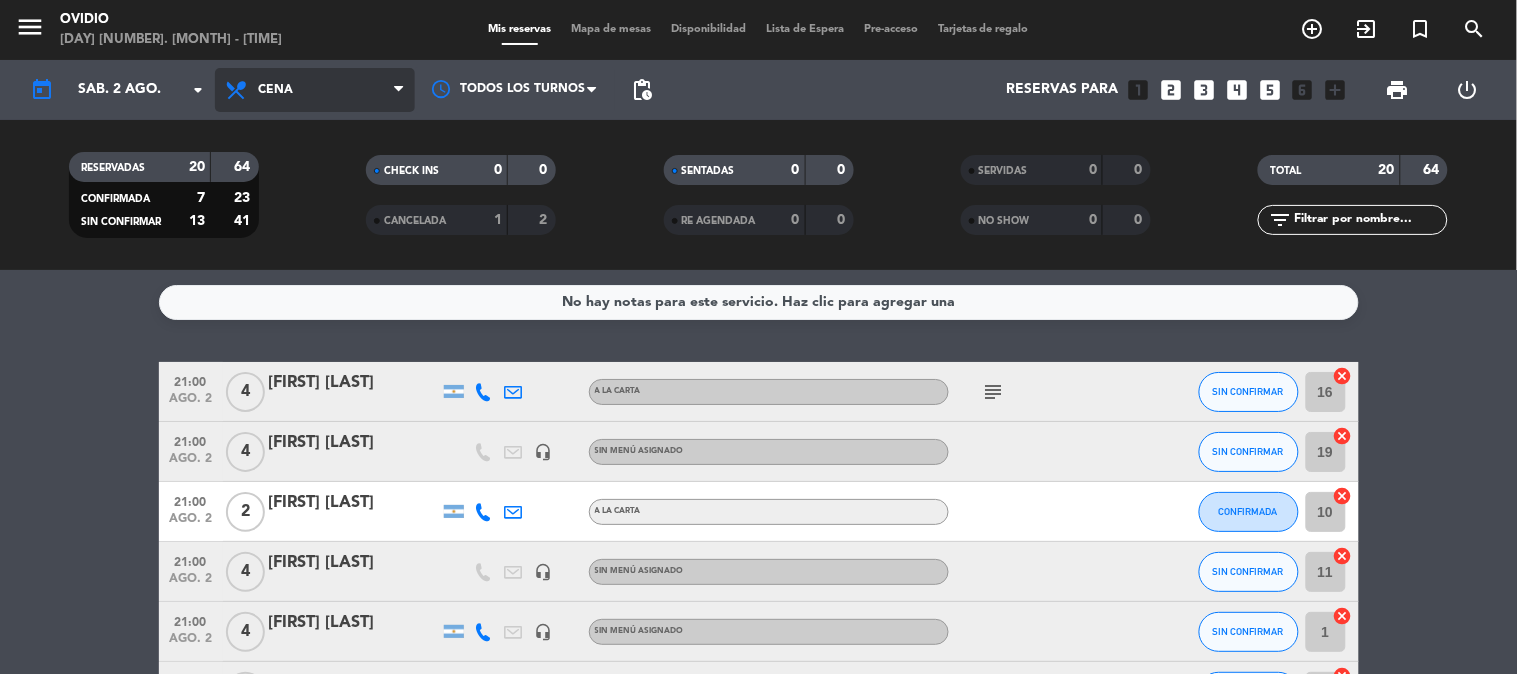 click on "Cena" at bounding box center (315, 90) 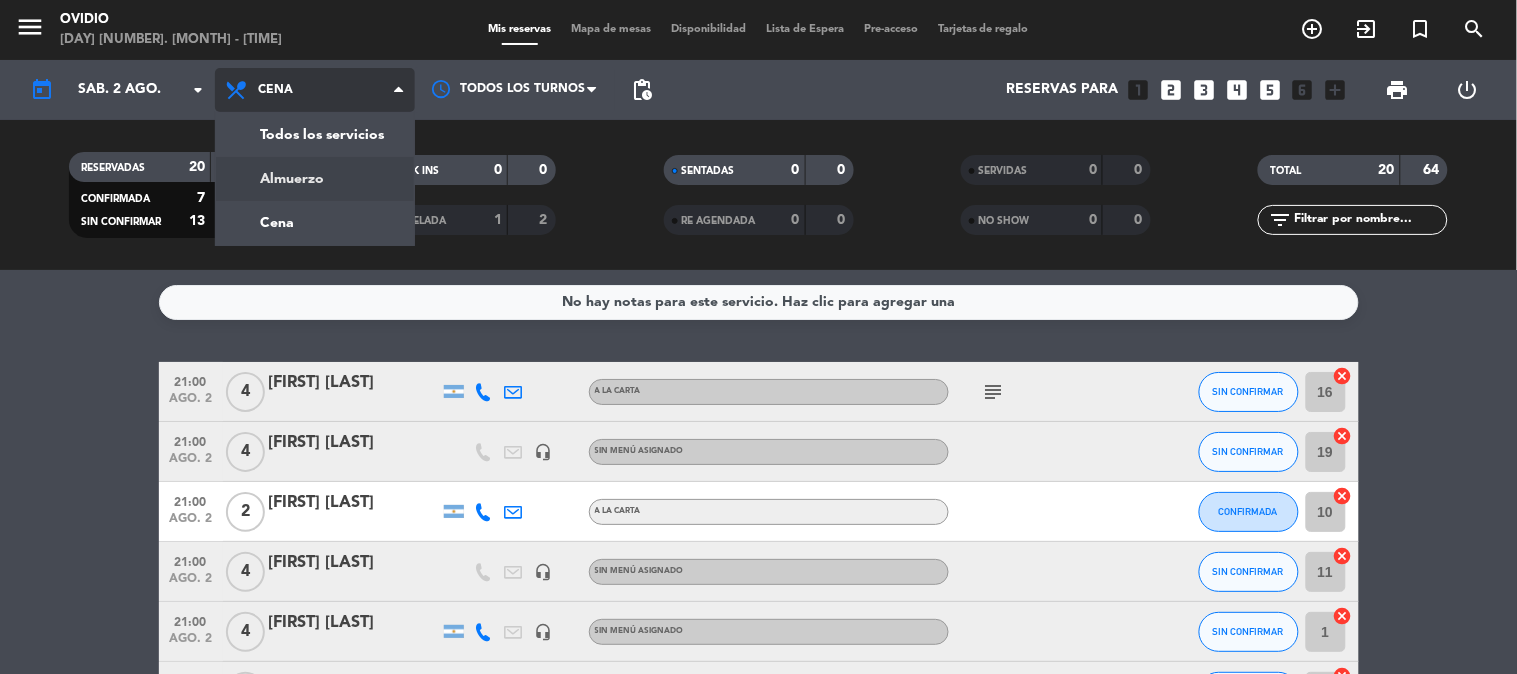 click on "menu  Ovidio   [DAY] [NUMBER]. [MONTH] - [TIME]   Mis reservas   Mapa de mesas   Disponibilidad   Lista de Espera   Pre-acceso   Tarjetas de regalo  add_circle_outline exit_to_app turned_in_not search today    sáb. [NUMBER] [MONTH]. arrow_drop_down  Todos los servicios  Almuerzo  Cena  Cena  Todos los servicios  Almuerzo  Cena Todos los turnos pending_actions  Reservas para   looks_one   looks_two   looks_3   looks_4   looks_5   looks_6   add_box  print  power_settings_new   RESERVADAS   20   64   CONFIRMADA   7   23   SIN CONFIRMAR   13   41   CHECK INS   0   0   CANCELADA   1   2   SENTADAS   0   0   RE AGENDADA   0   0   SERVIDAS   0   0   NO SHOW   0   0   TOTAL   20   64  filter_list" 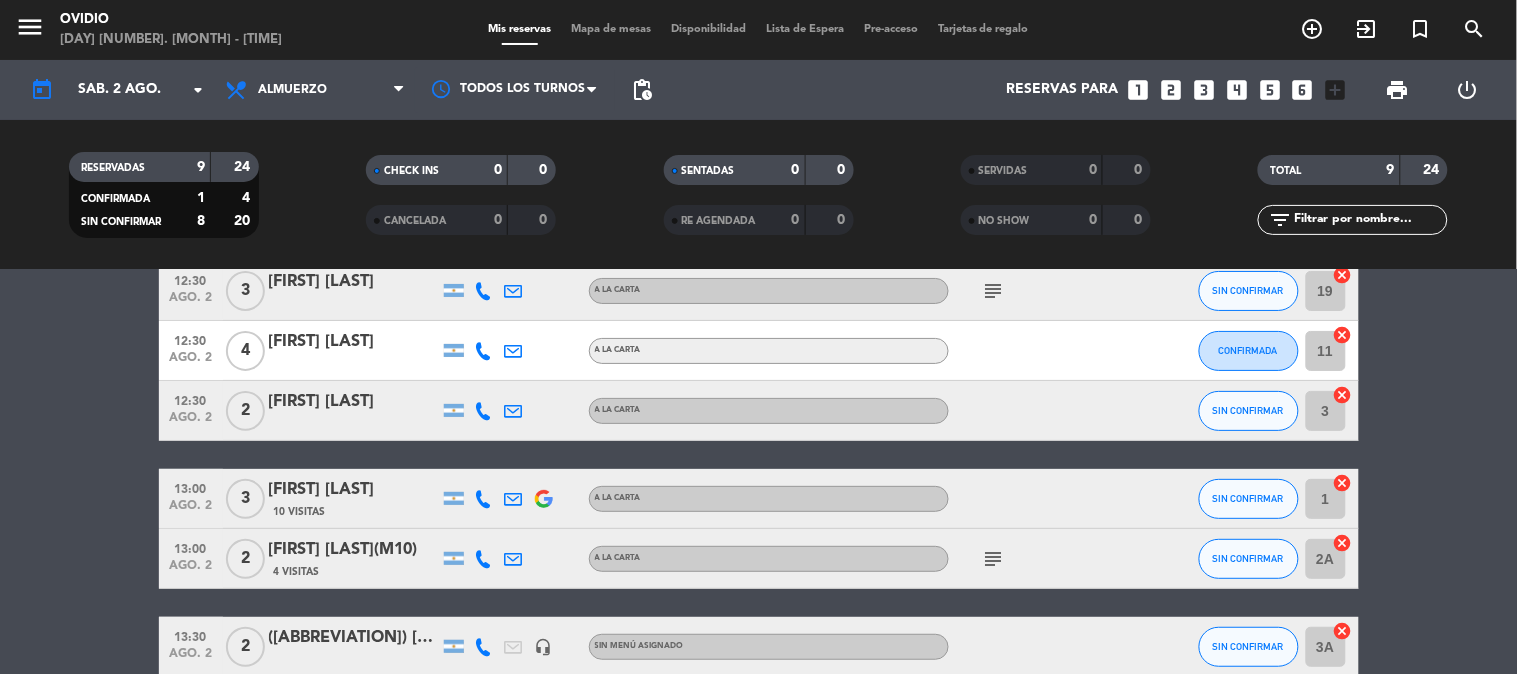 scroll, scrollTop: 222, scrollLeft: 0, axis: vertical 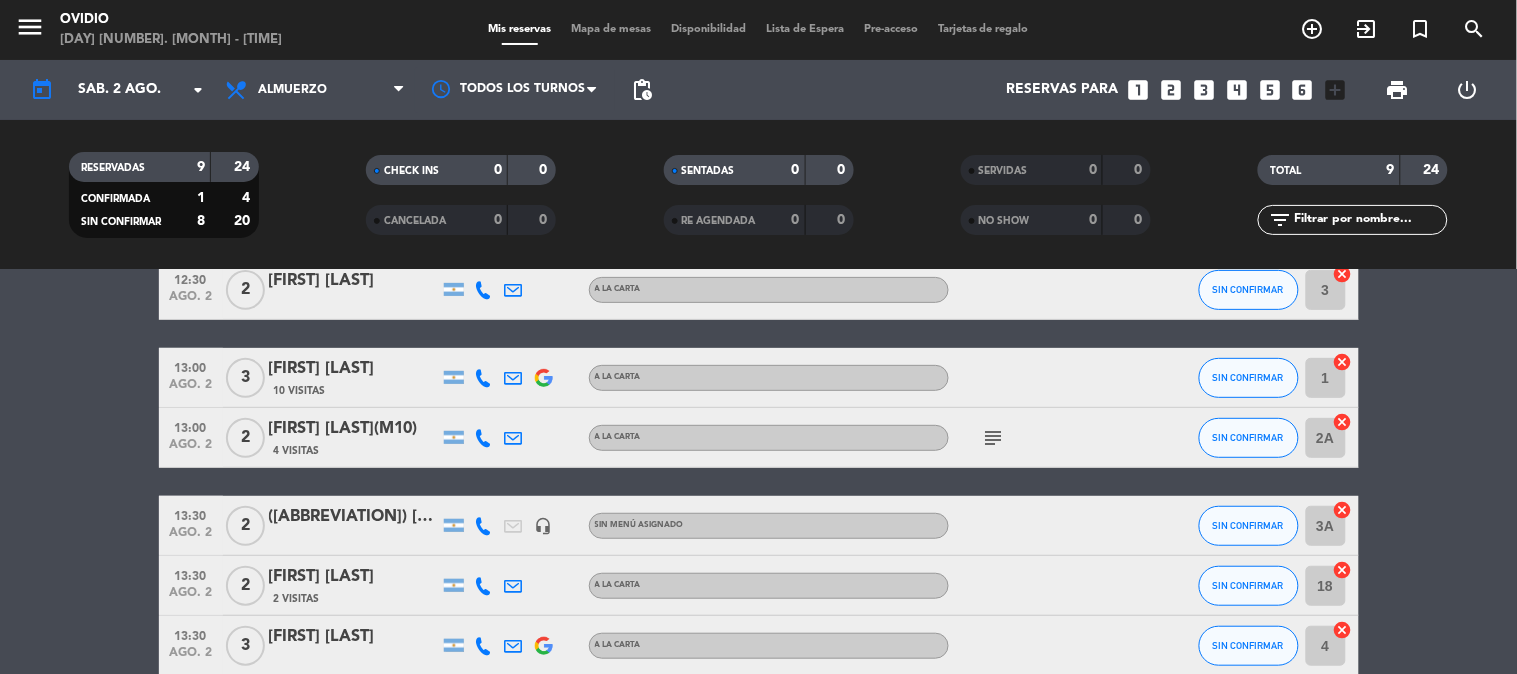 click 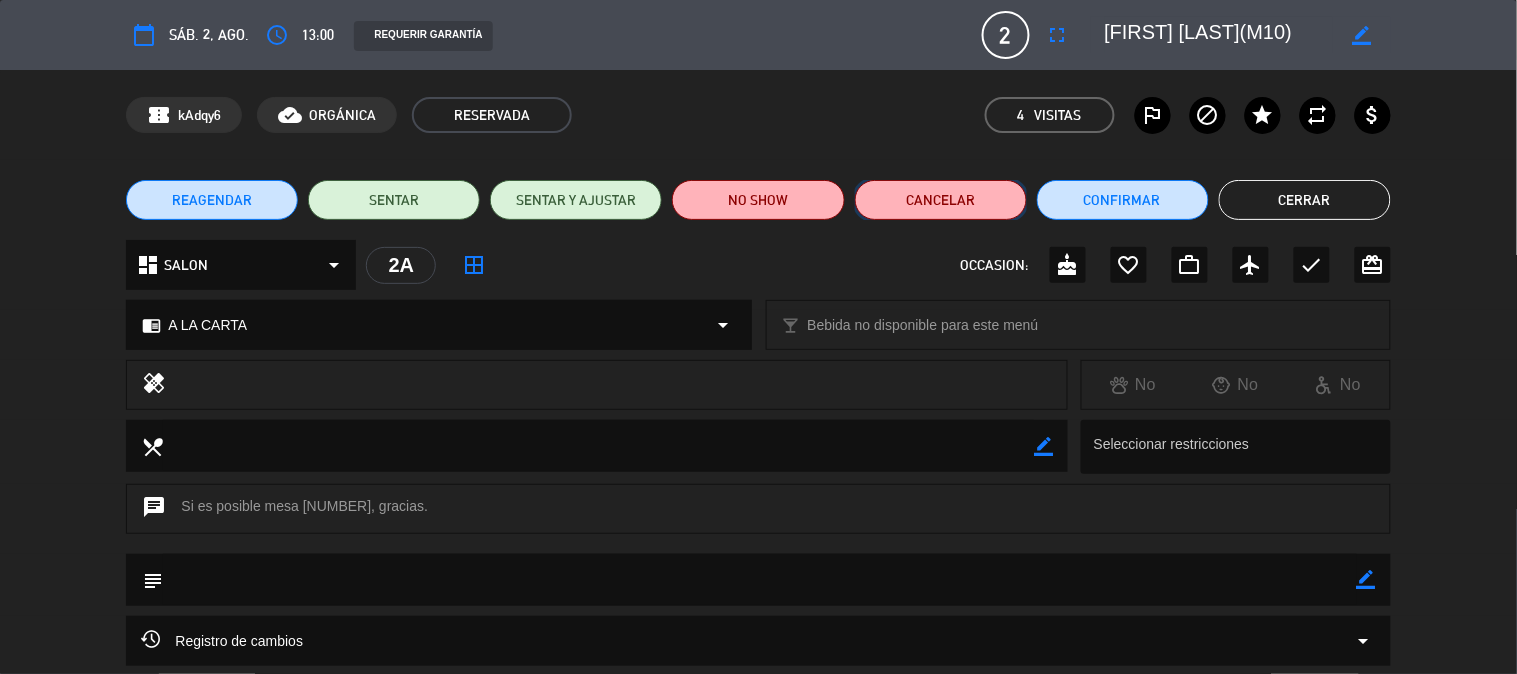 click on "Cancelar" 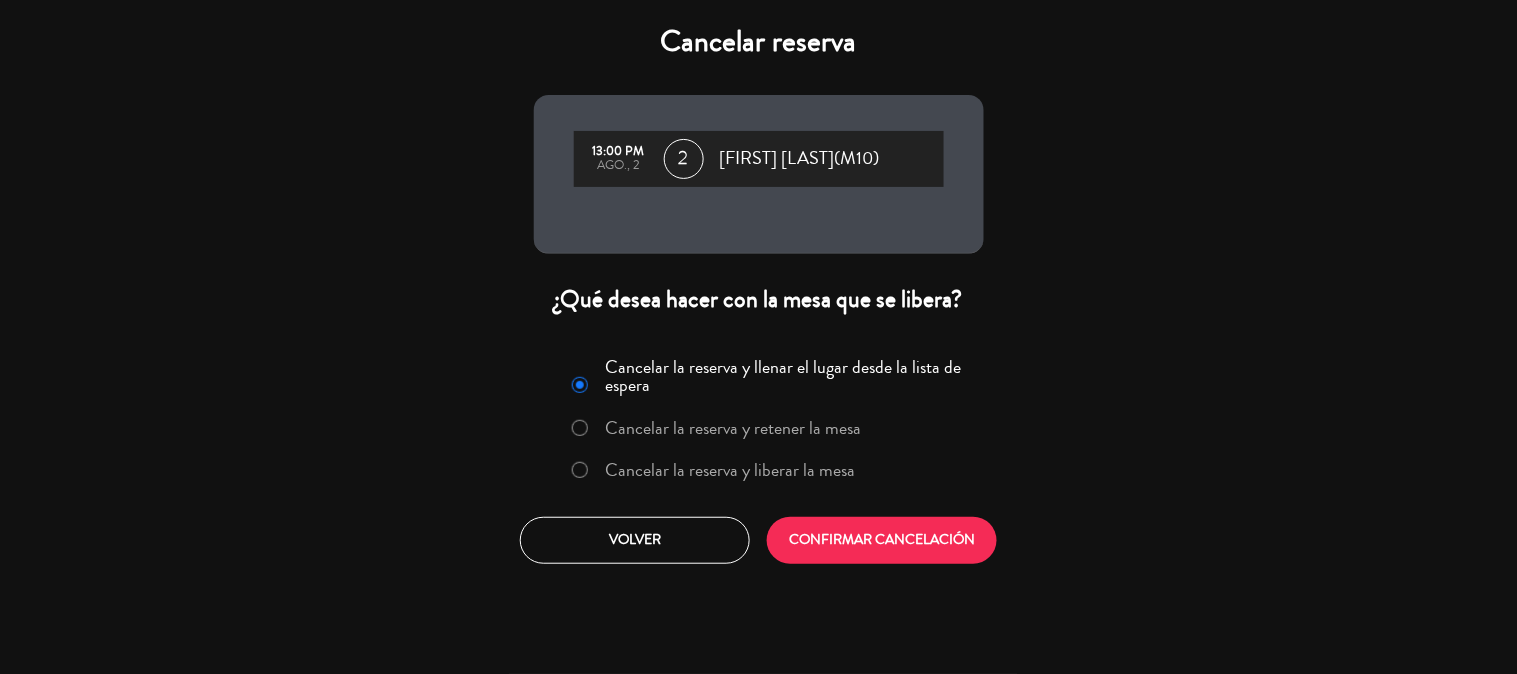 click on "Cancelar la reserva y liberar la mesa" 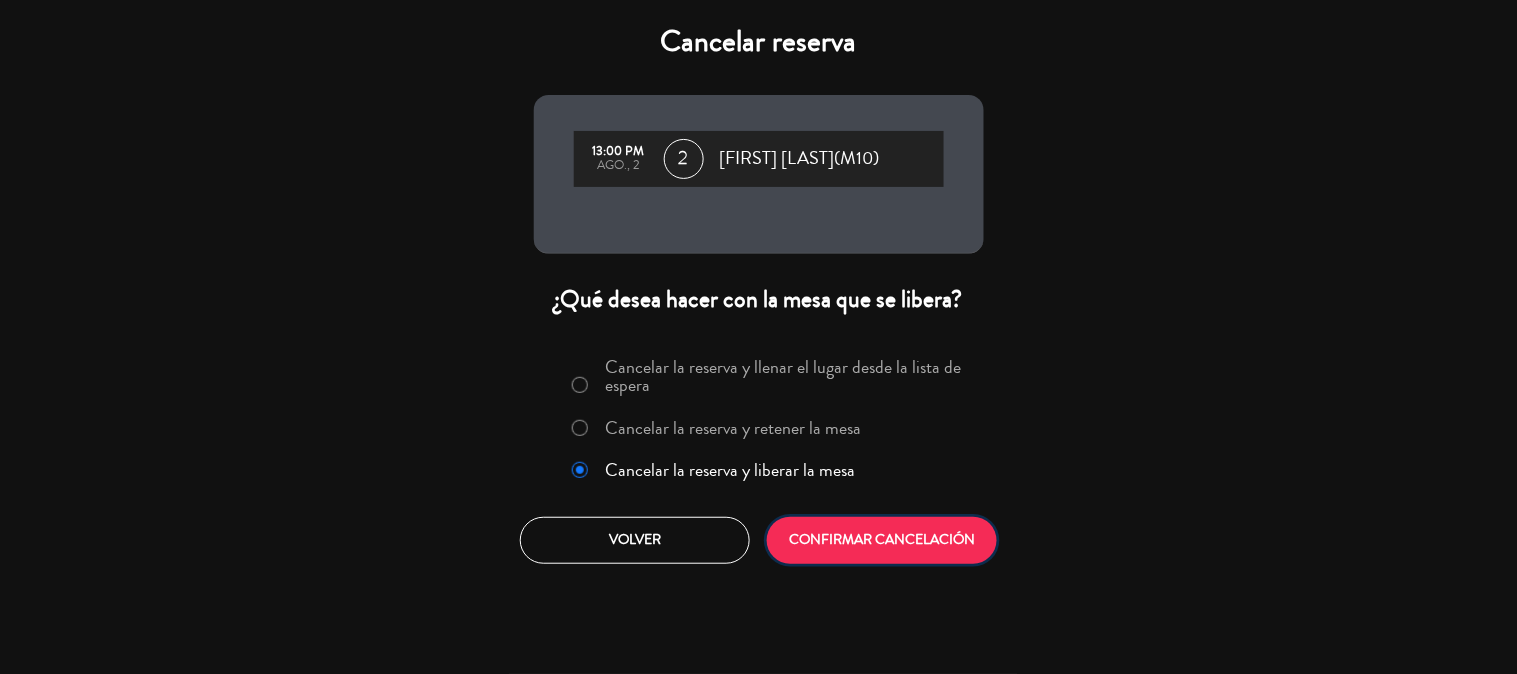 click on "CONFIRMAR CANCELACIÓN" 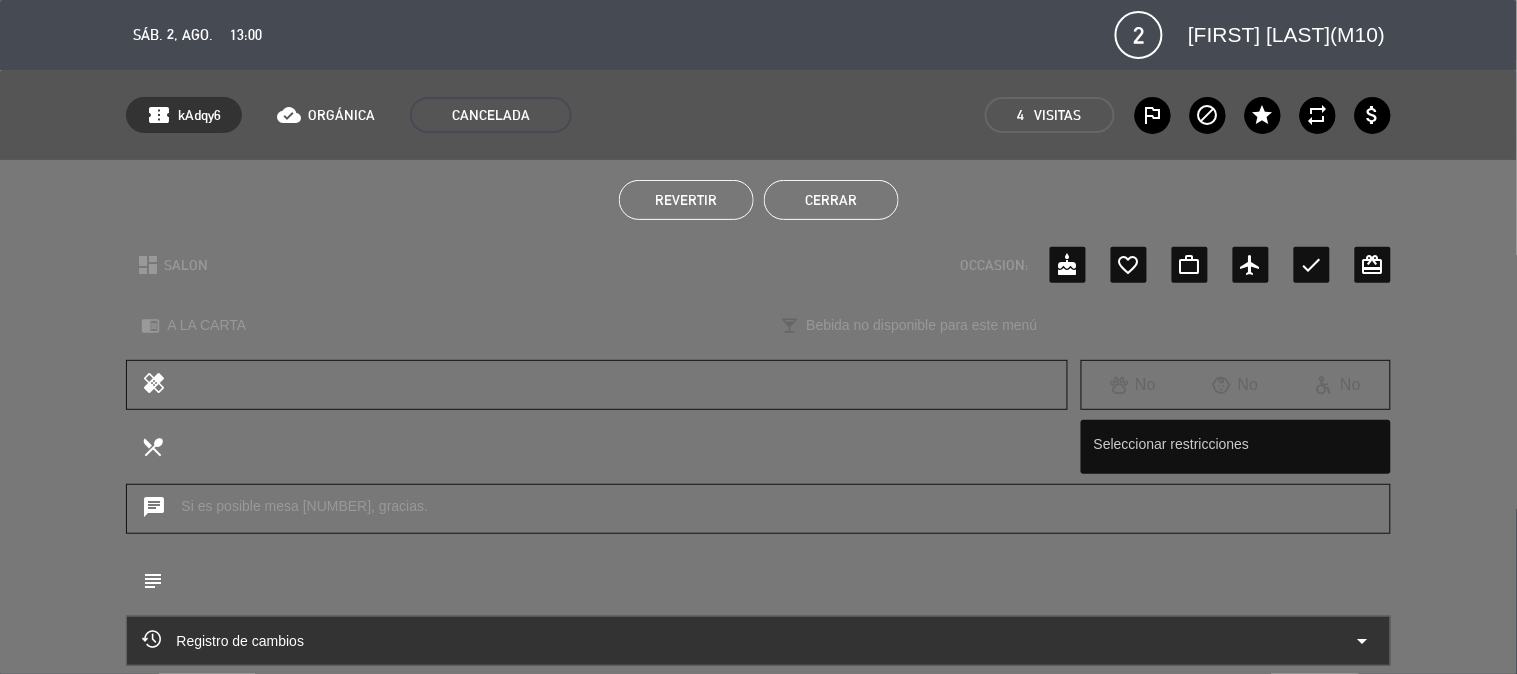 click on "Cerrar" 